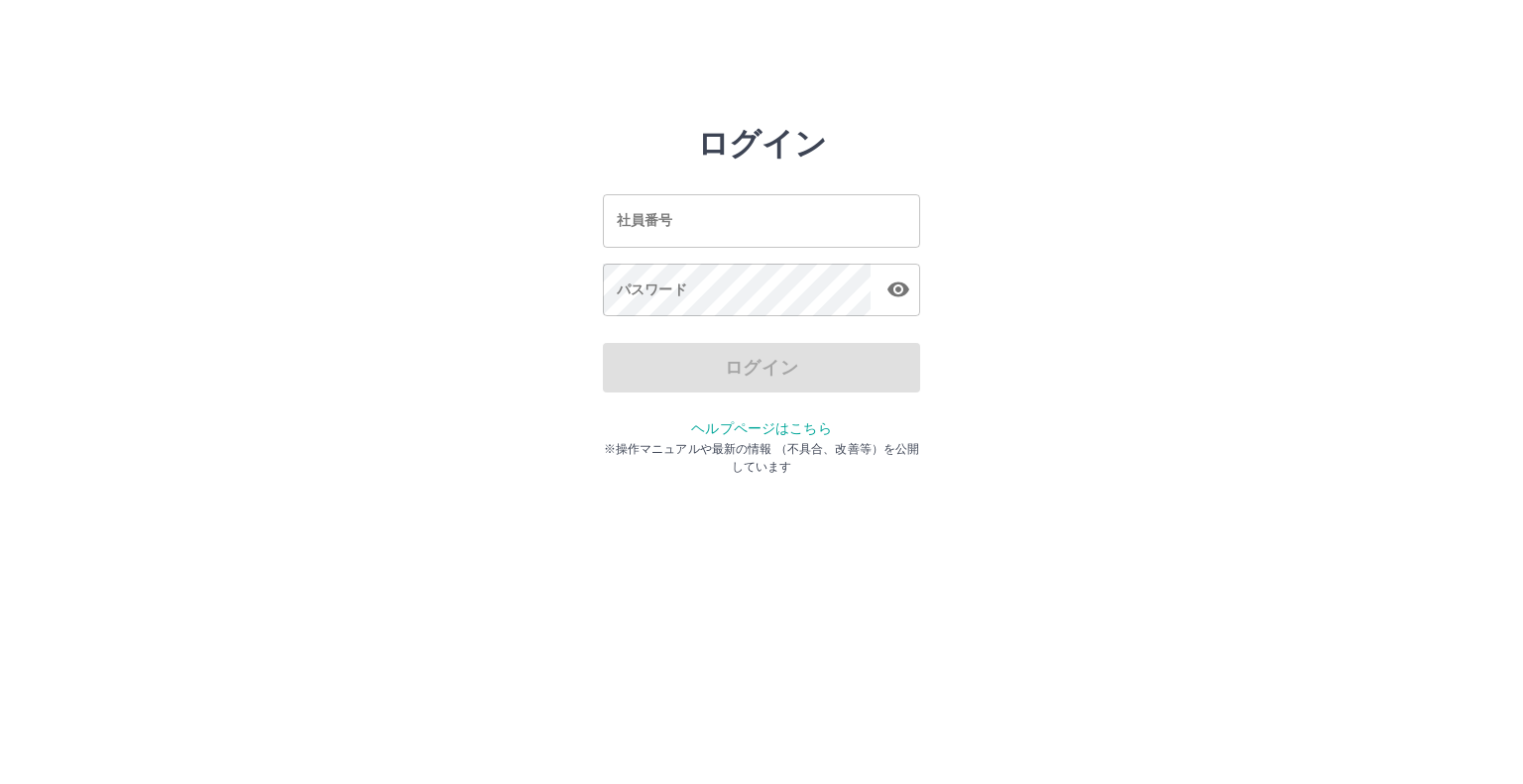 scroll, scrollTop: 0, scrollLeft: 0, axis: both 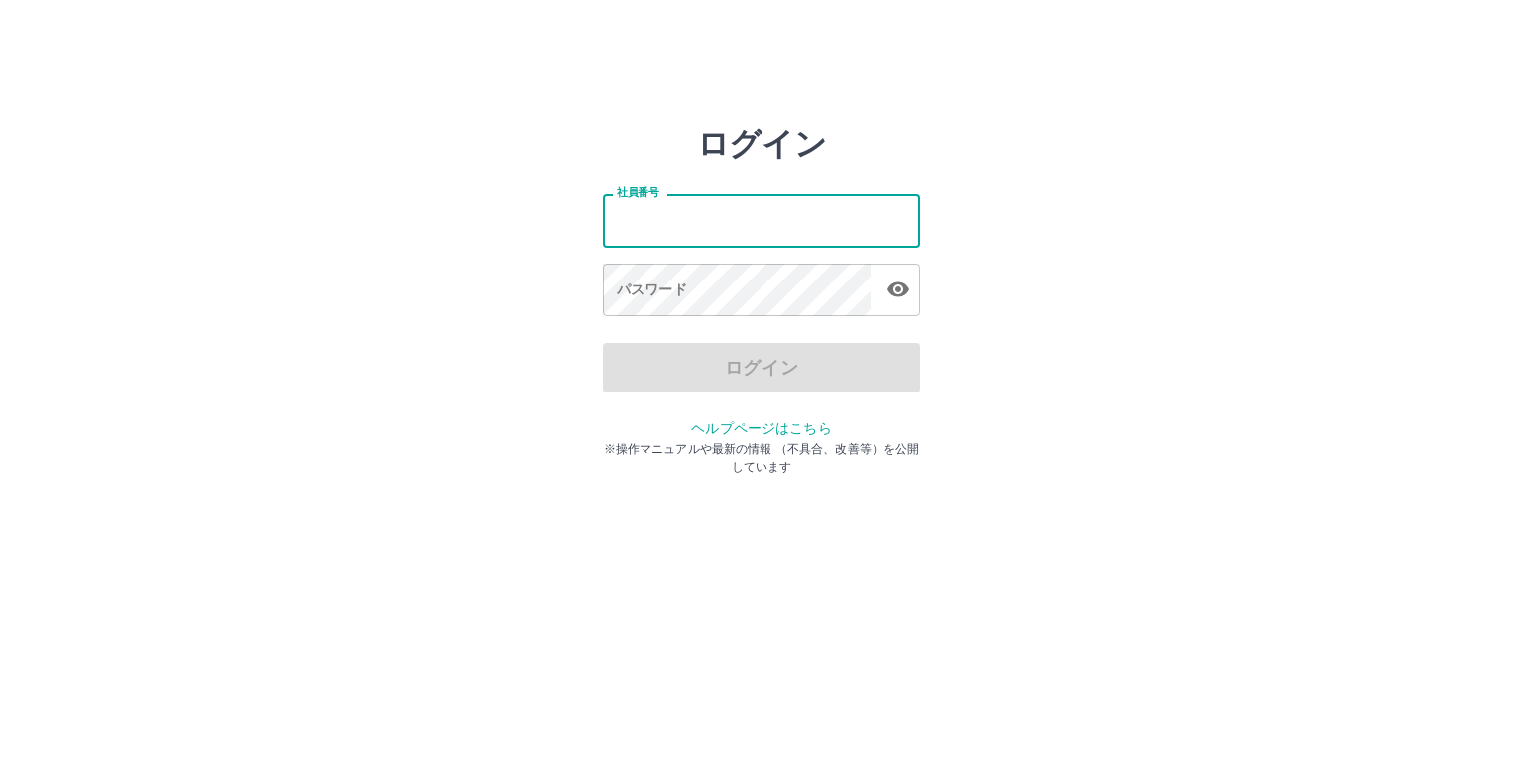 type on "*******" 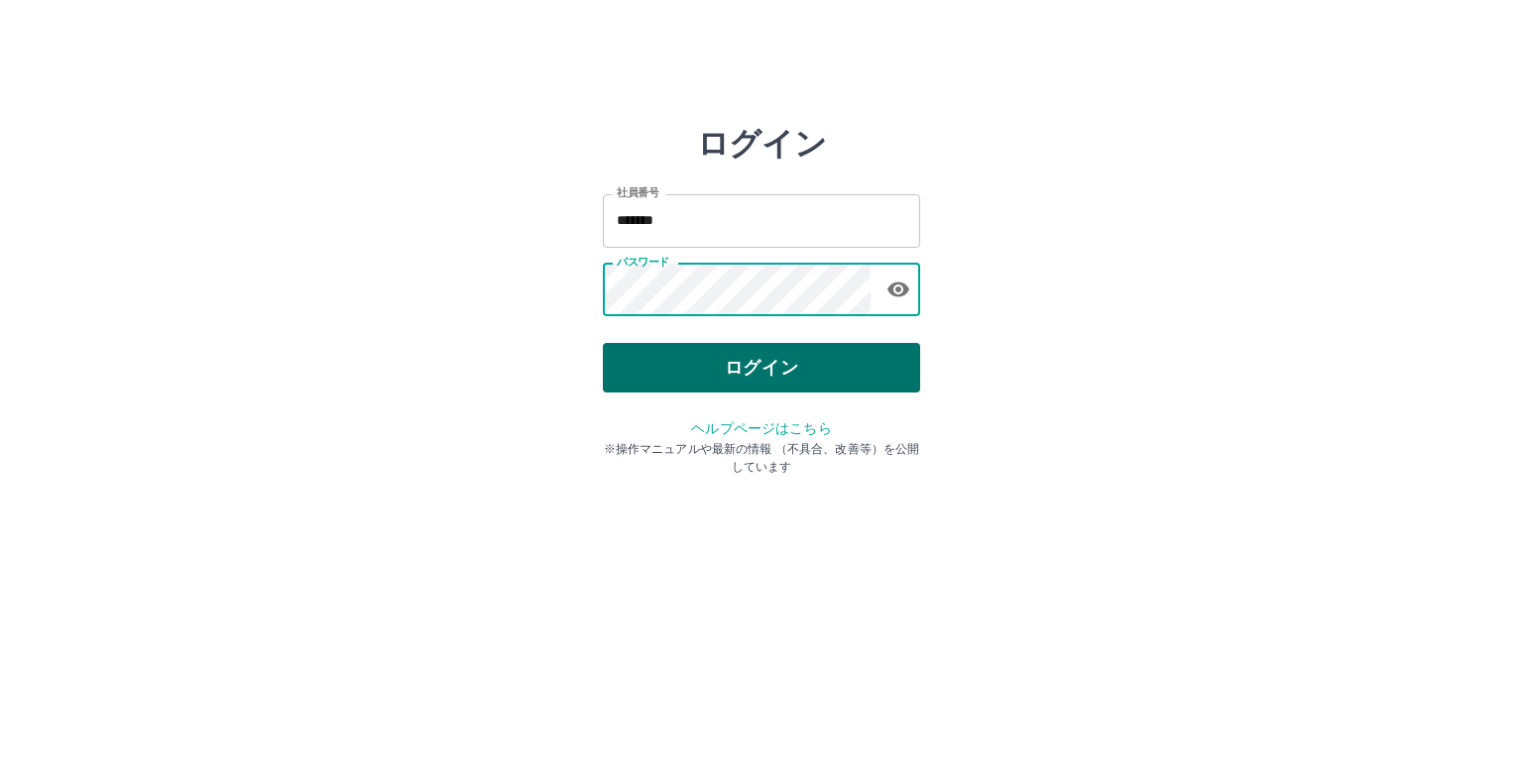 click on "ログイン" at bounding box center [762, 368] 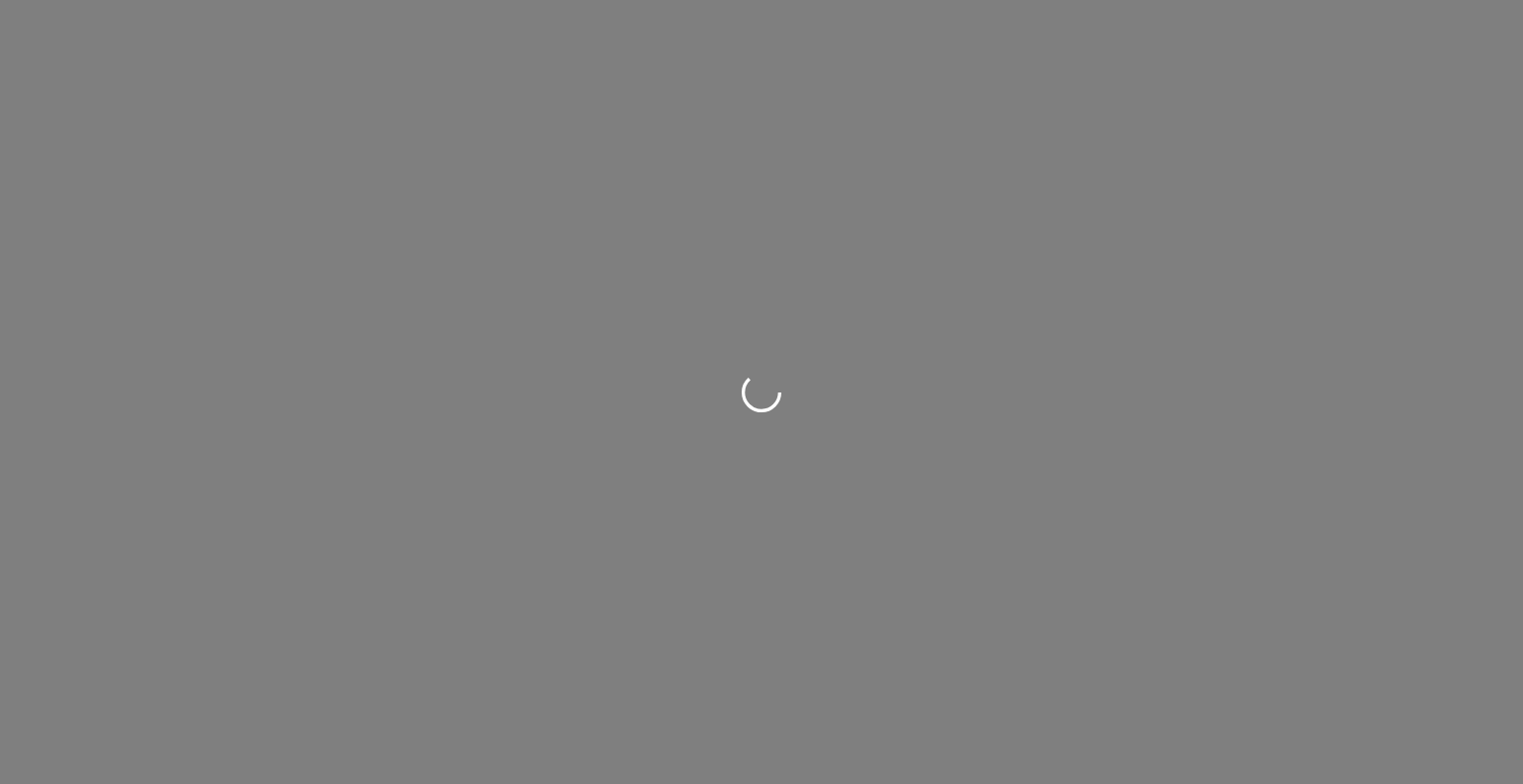 scroll, scrollTop: 0, scrollLeft: 0, axis: both 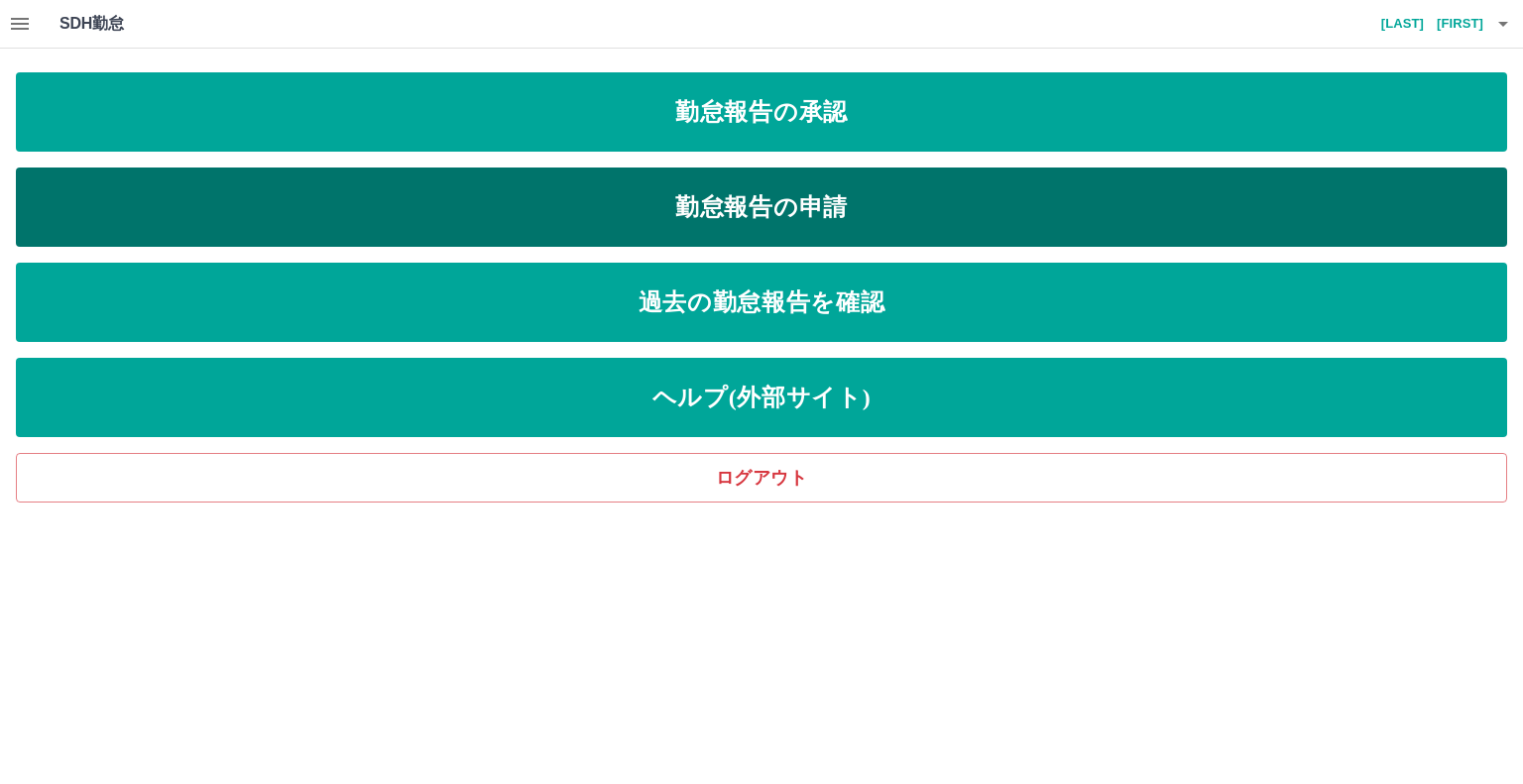 click on "勤怠報告の申請" at bounding box center [762, 207] 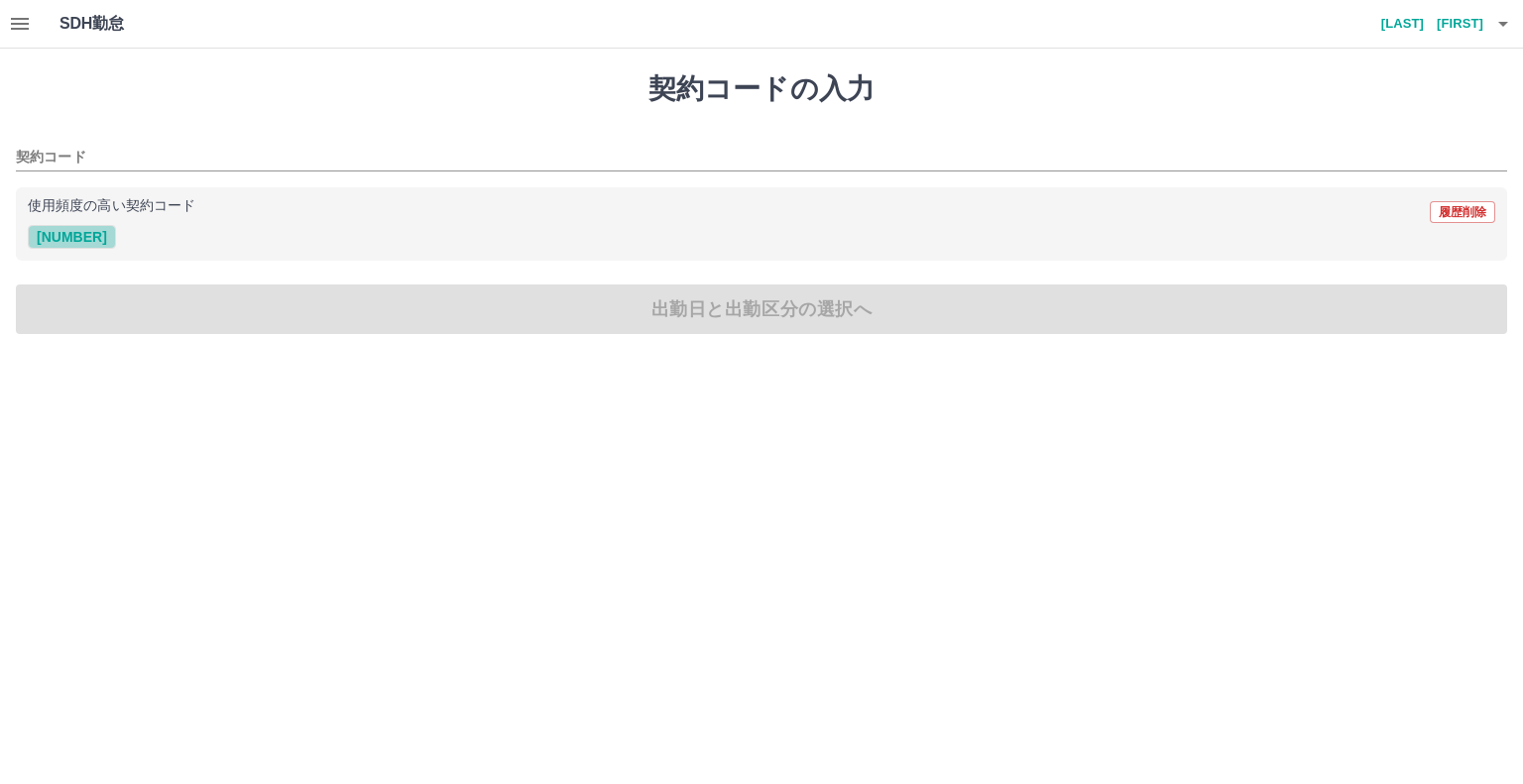 click on "[NUMBER]" at bounding box center [71, 237] 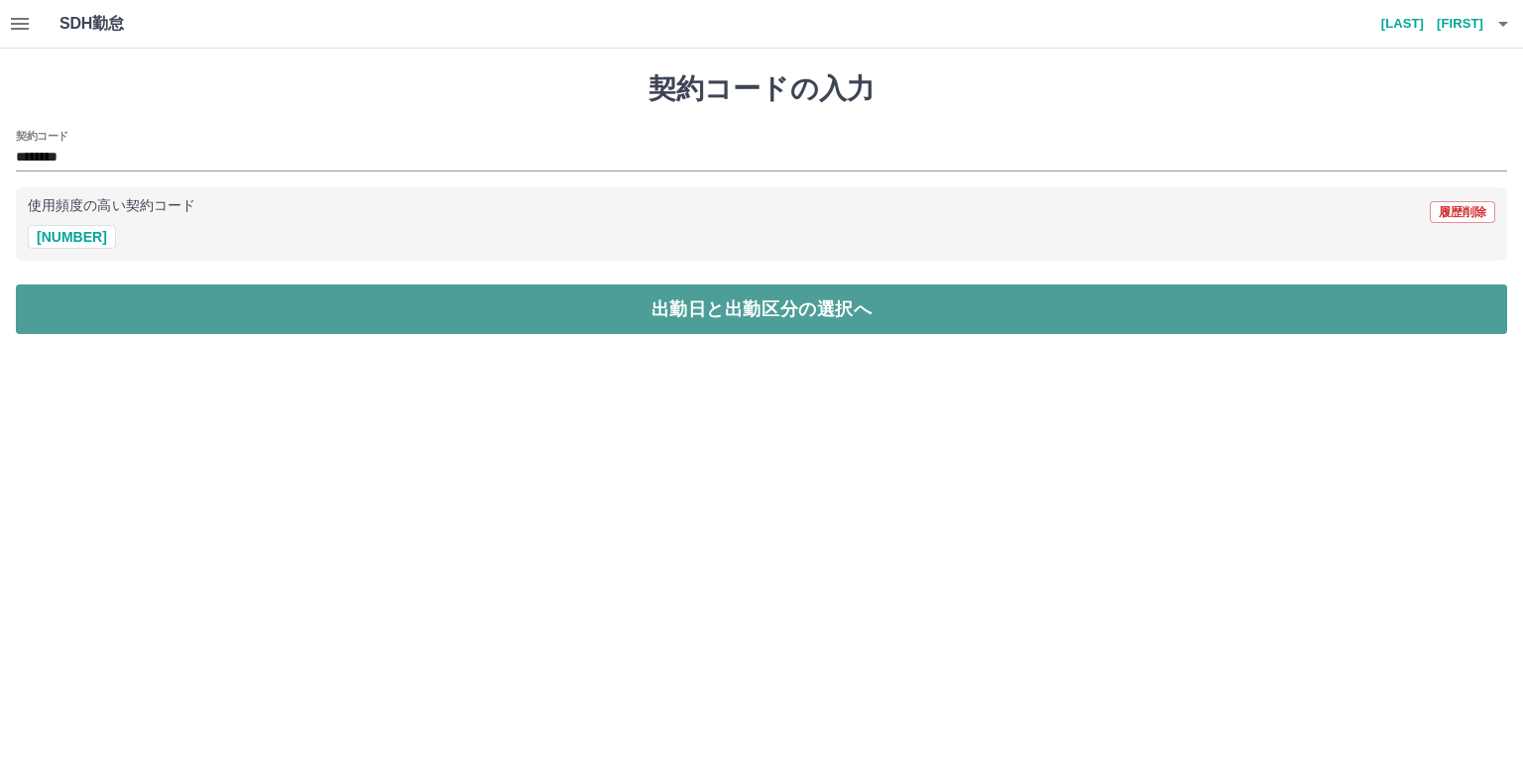click on "出勤日と出勤区分の選択へ" at bounding box center [762, 309] 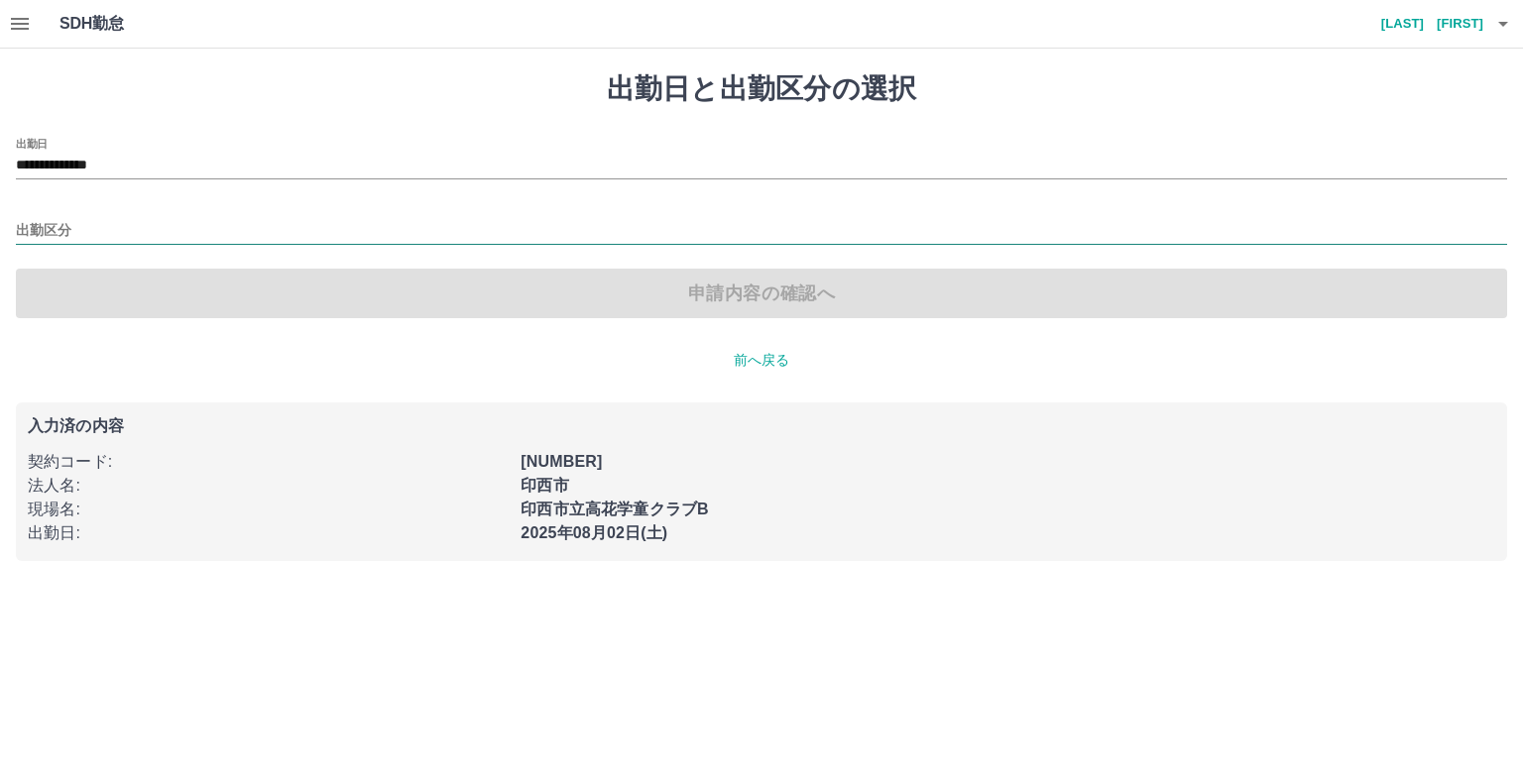 click on "出勤区分" at bounding box center [762, 231] 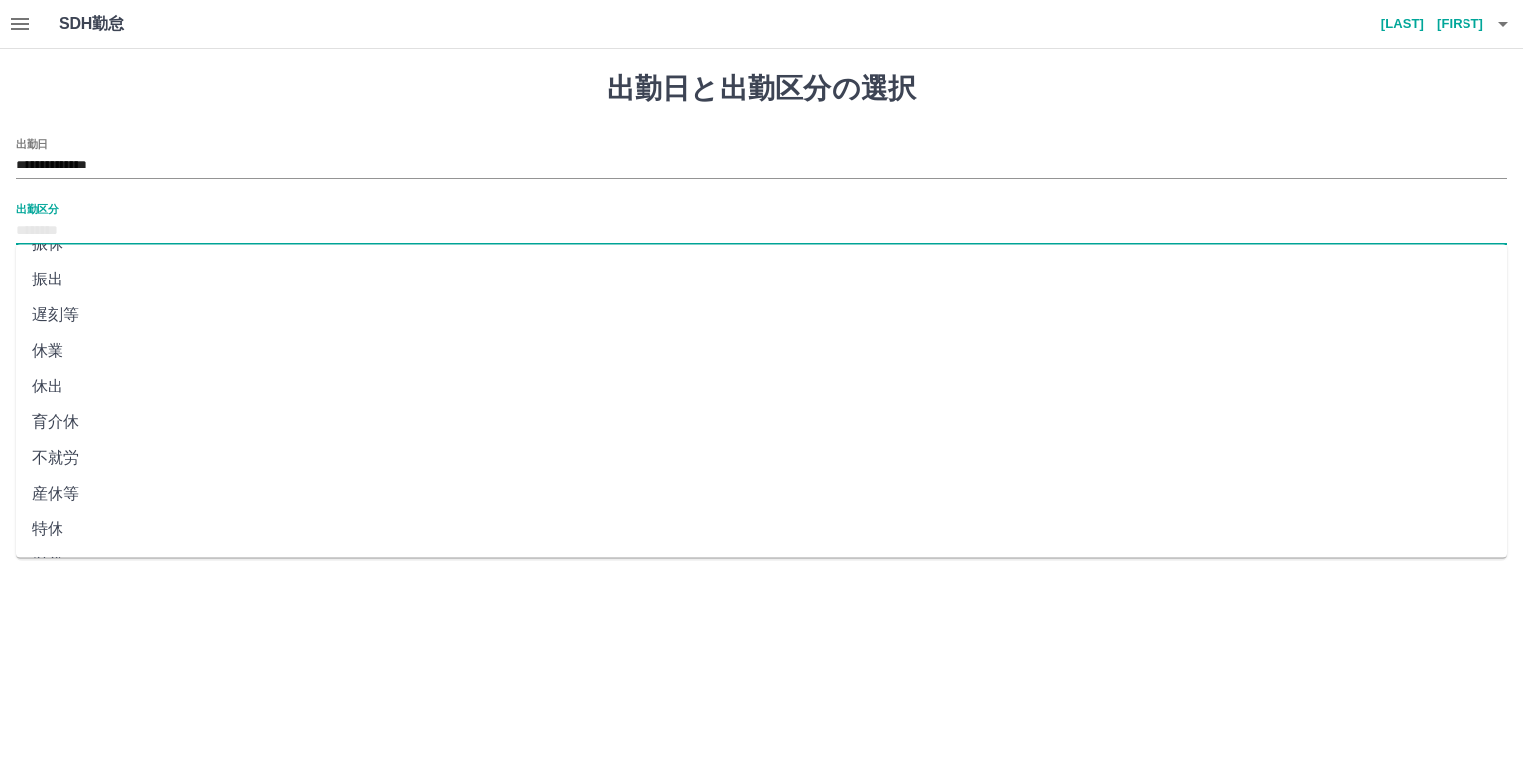 scroll, scrollTop: 47, scrollLeft: 0, axis: vertical 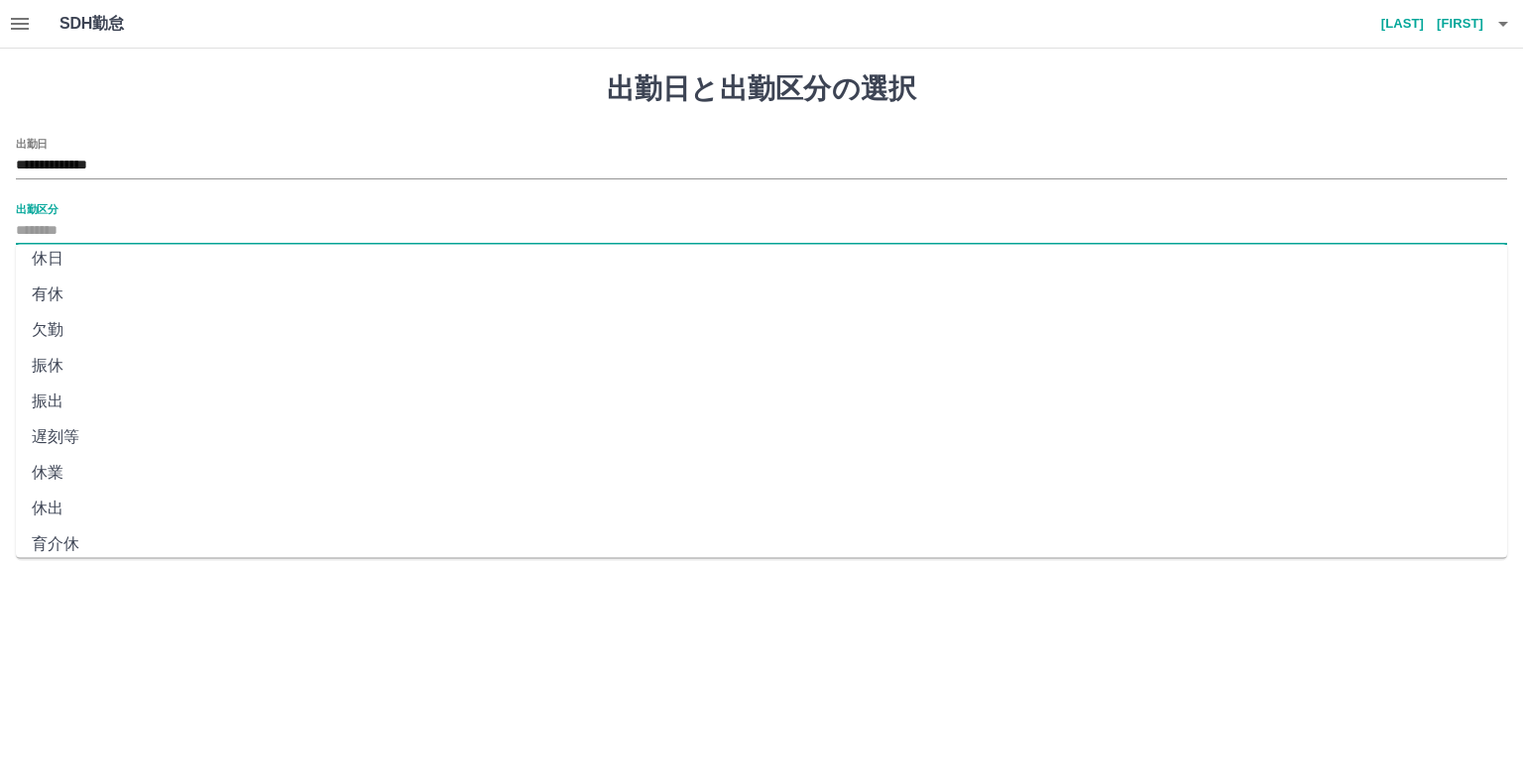 click on "休出" at bounding box center [762, 508] 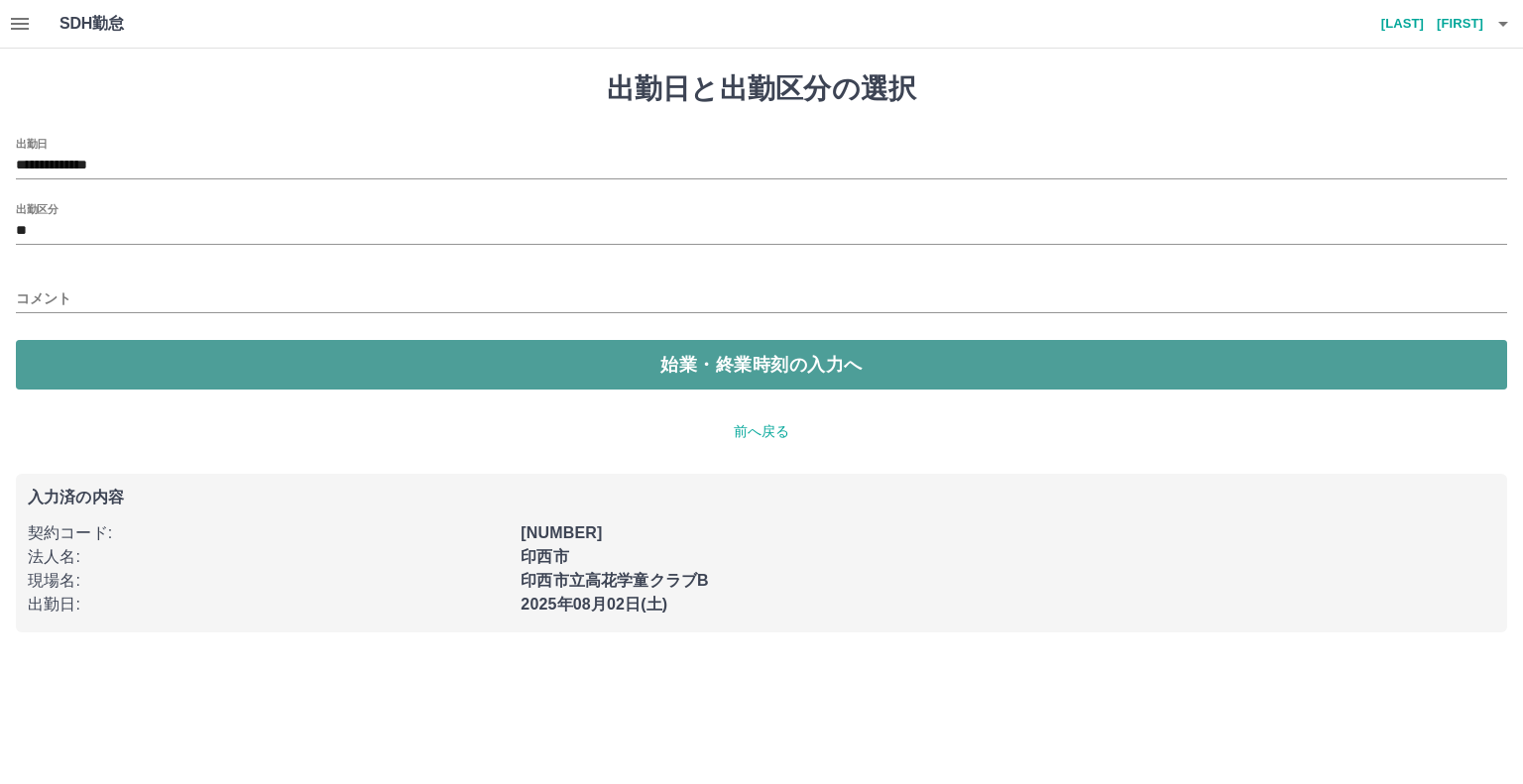click on "始業・終業時刻の入力へ" at bounding box center (762, 365) 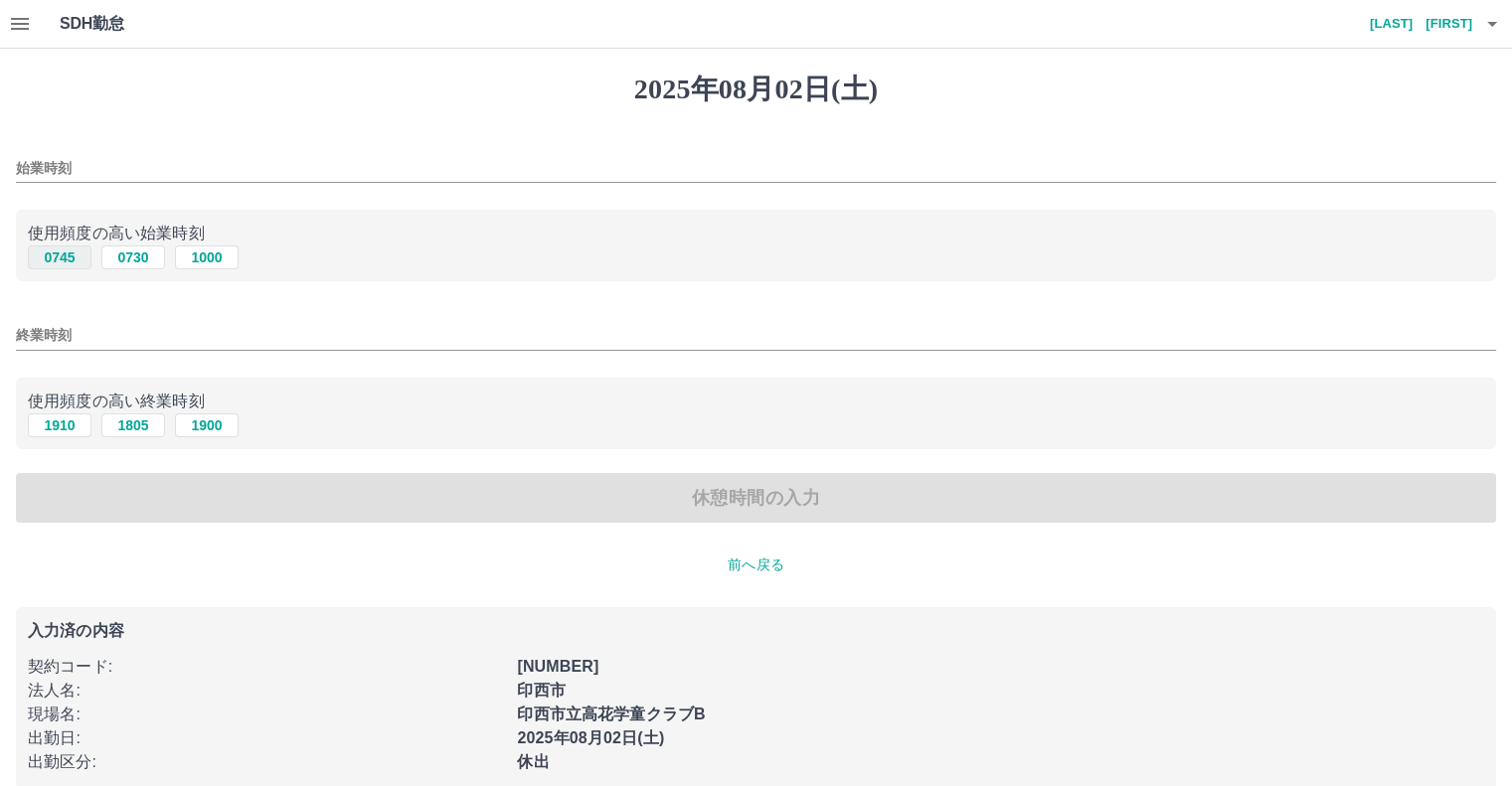 click on "0745" at bounding box center (60, 257) 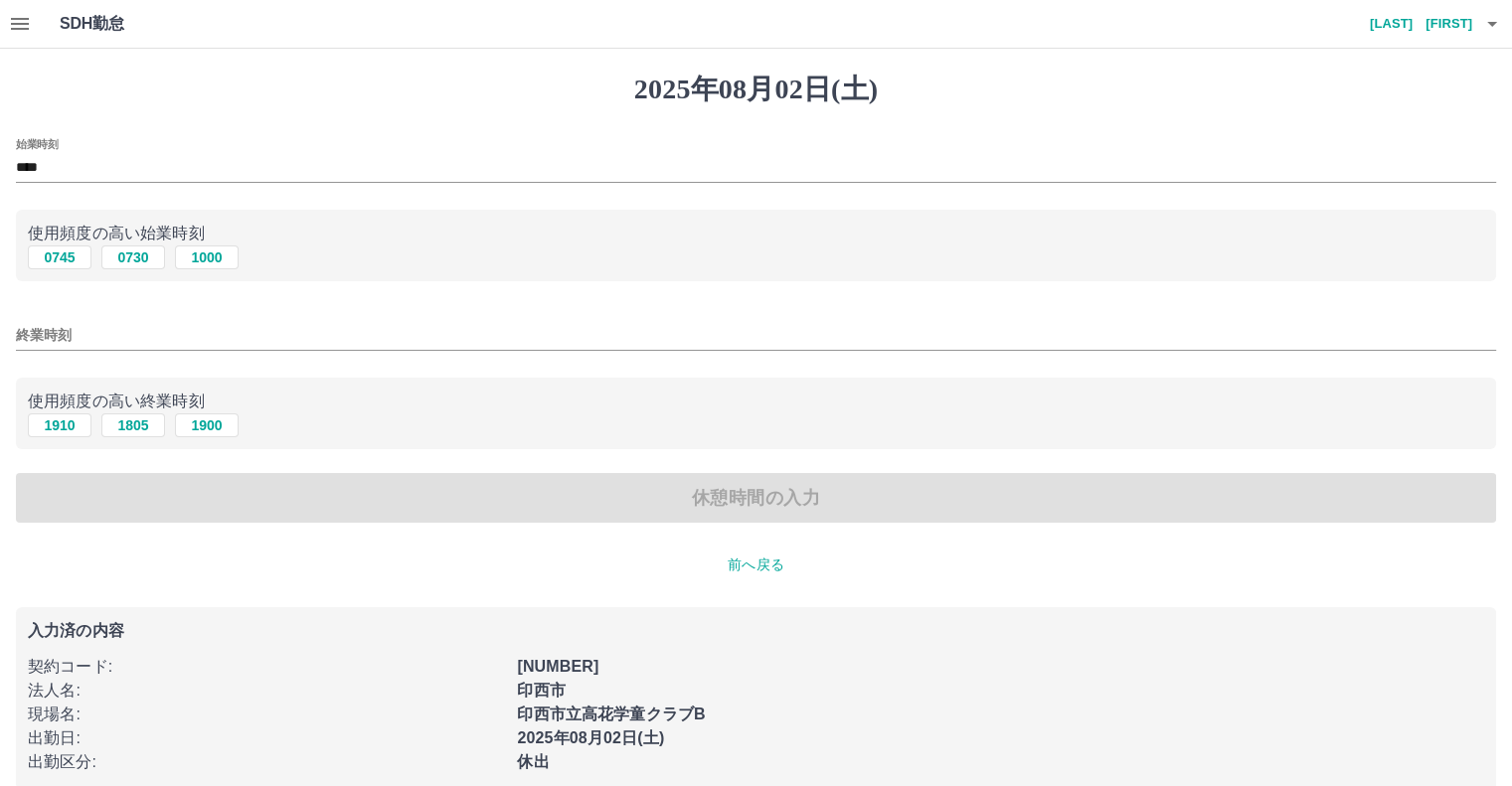 click on "終業時刻" at bounding box center (756, 335) 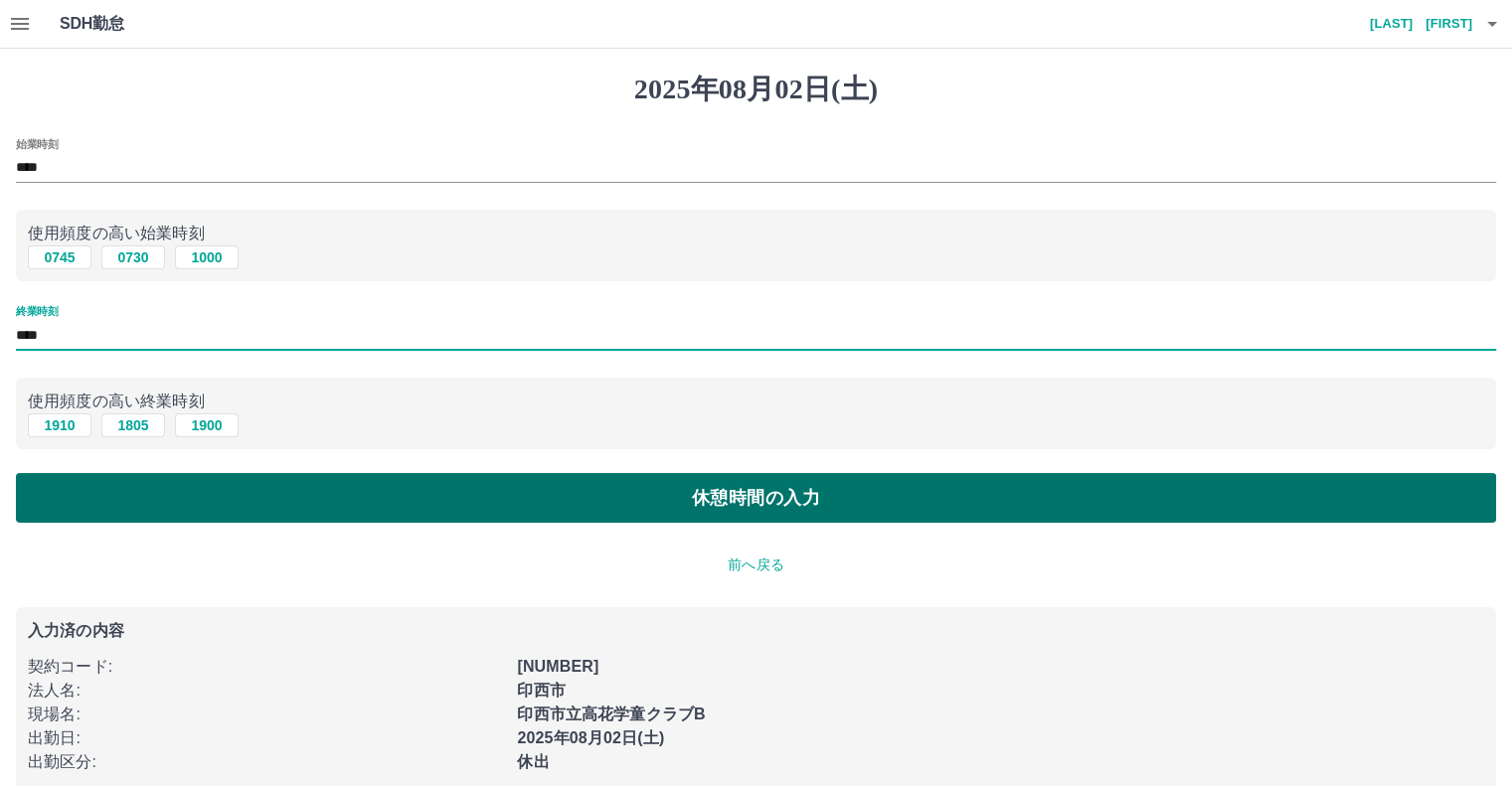 type on "****" 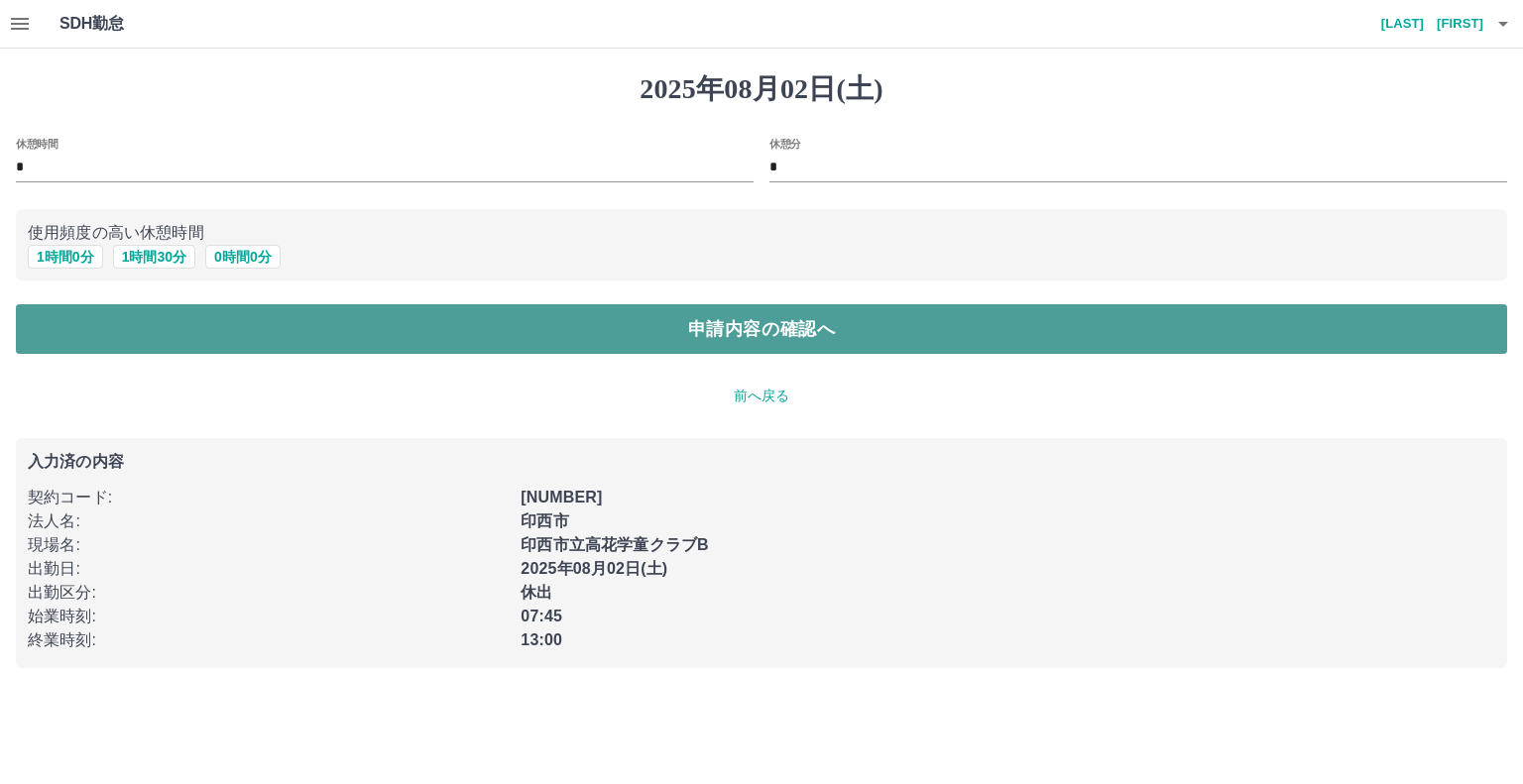 click on "申請内容の確認へ" at bounding box center (762, 329) 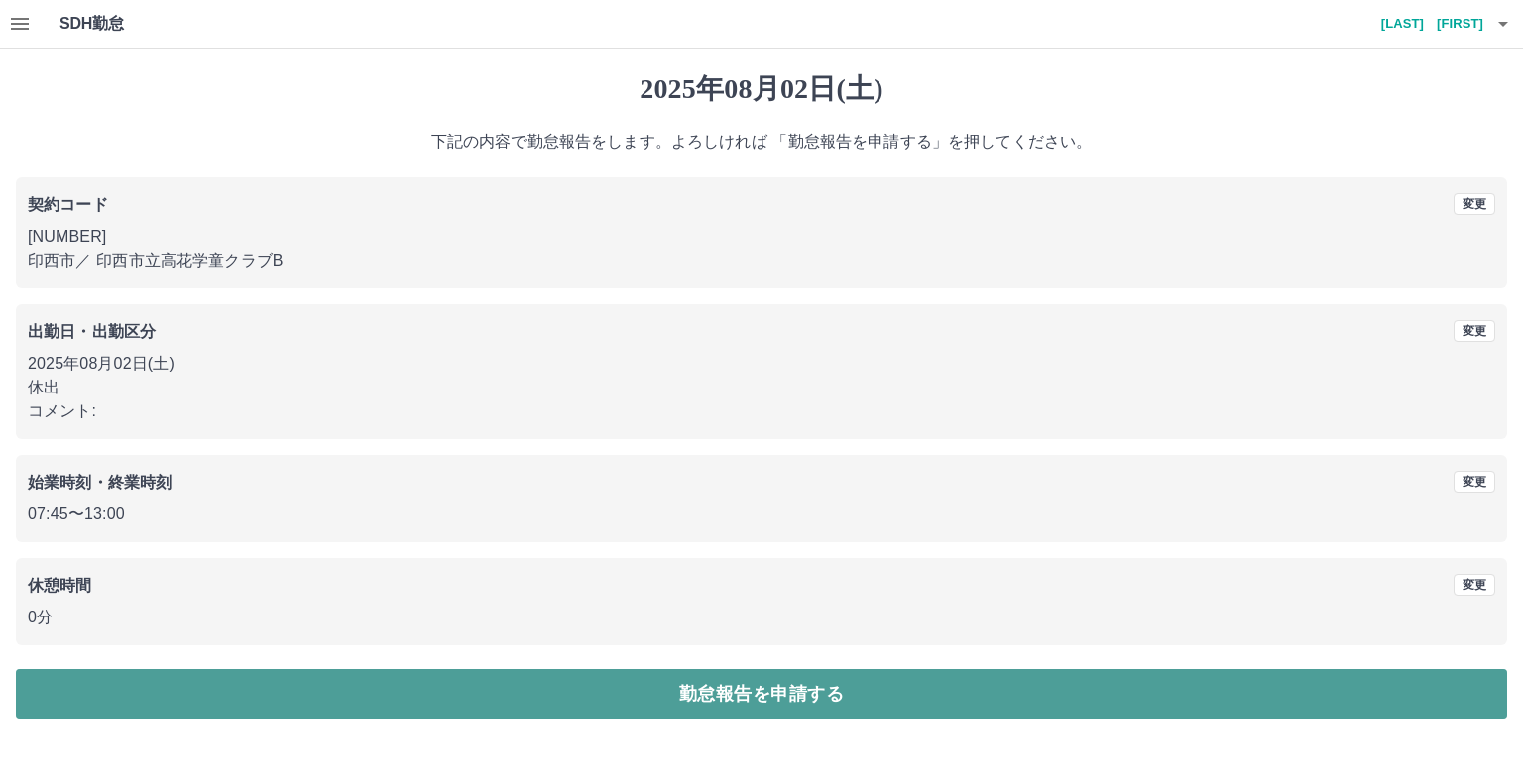 click on "勤怠報告を申請する" at bounding box center [762, 694] 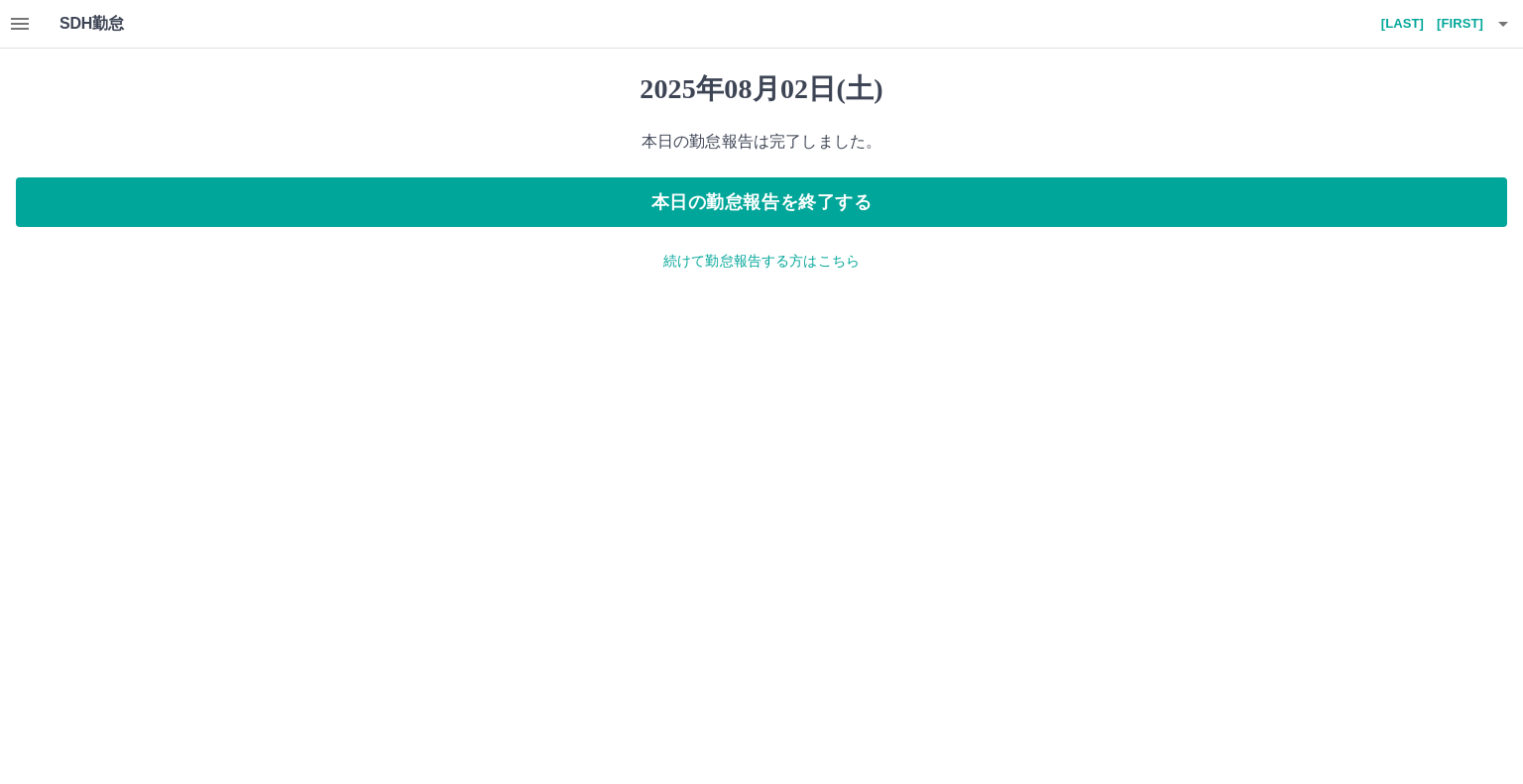 click on "SDH勤怠 鈴木　亮太" at bounding box center (762, 24) 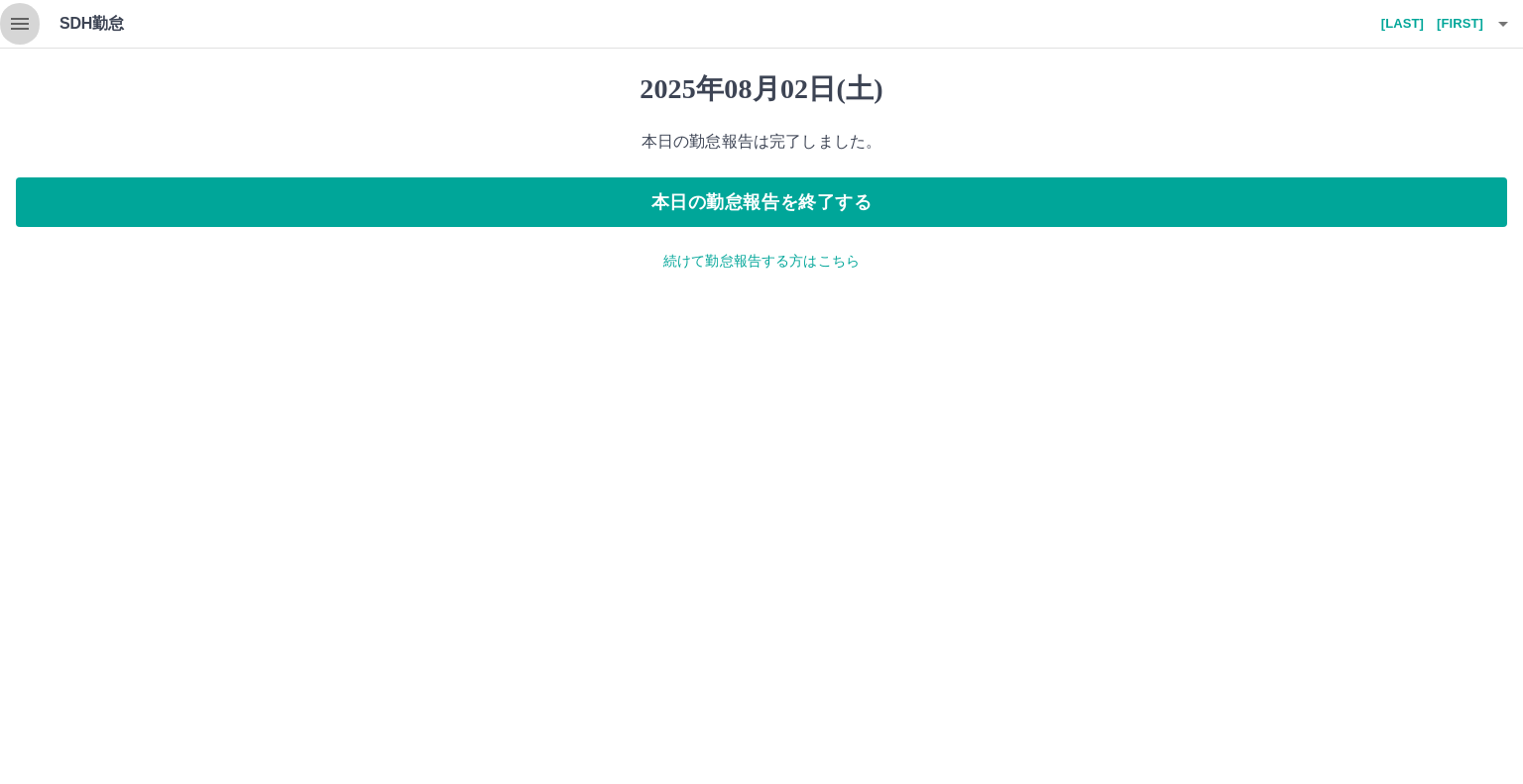 click 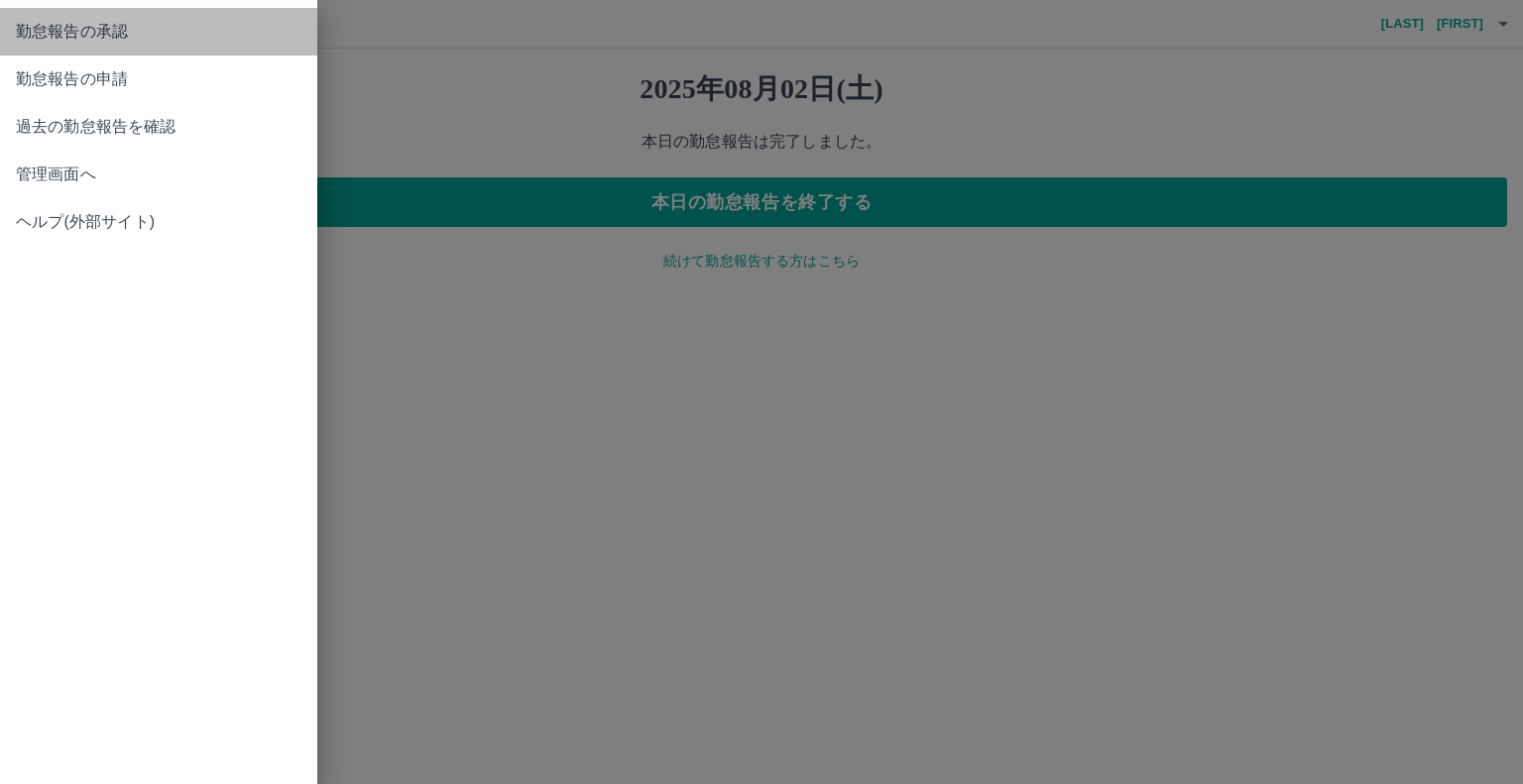 click on "勤怠報告の承認" at bounding box center [159, 32] 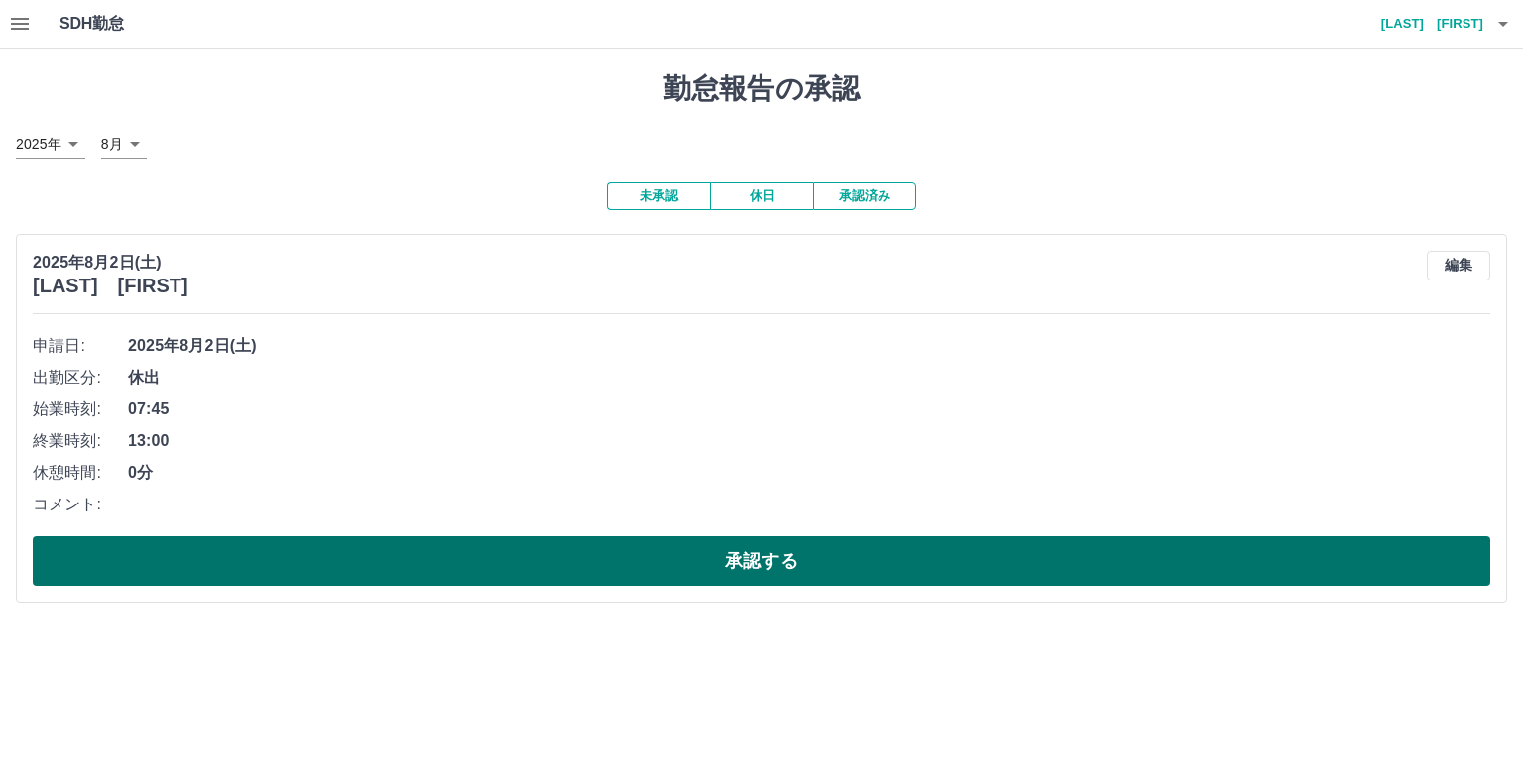 click on "承認する" at bounding box center (762, 561) 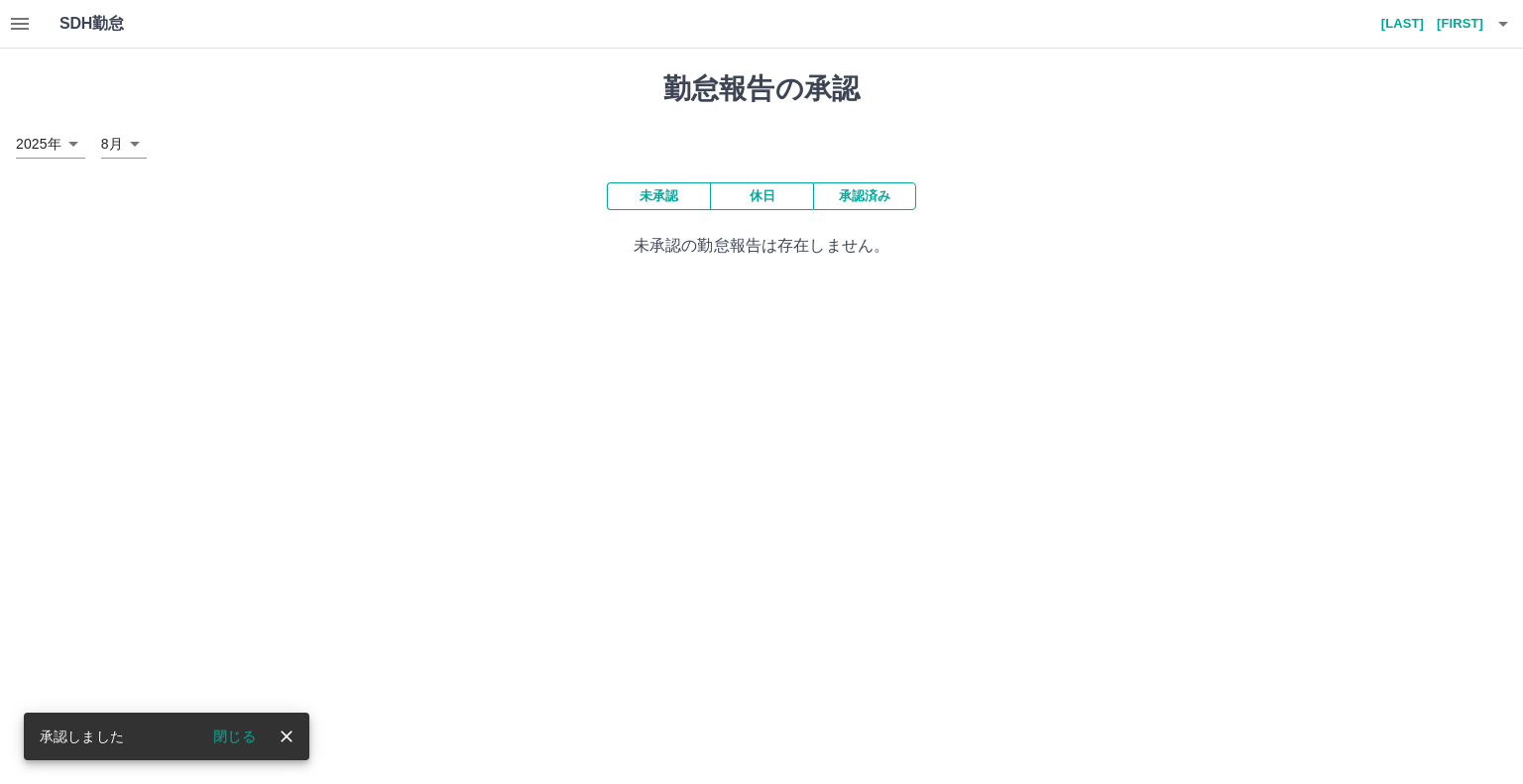 click on "[LAST]　[FIRST]" at bounding box center [1424, 24] 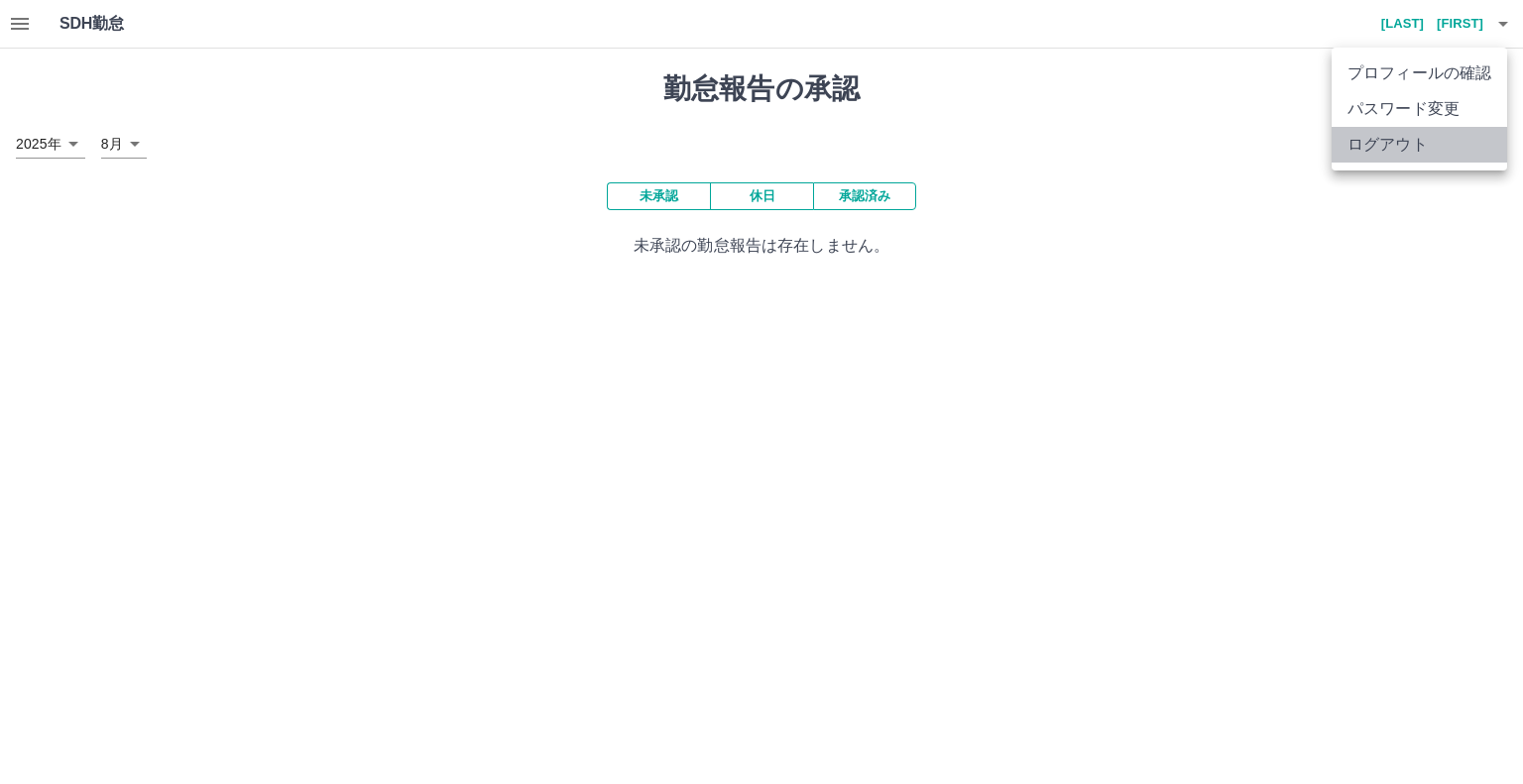drag, startPoint x: 1397, startPoint y: 127, endPoint x: 1395, endPoint y: 138, distance: 11.18034 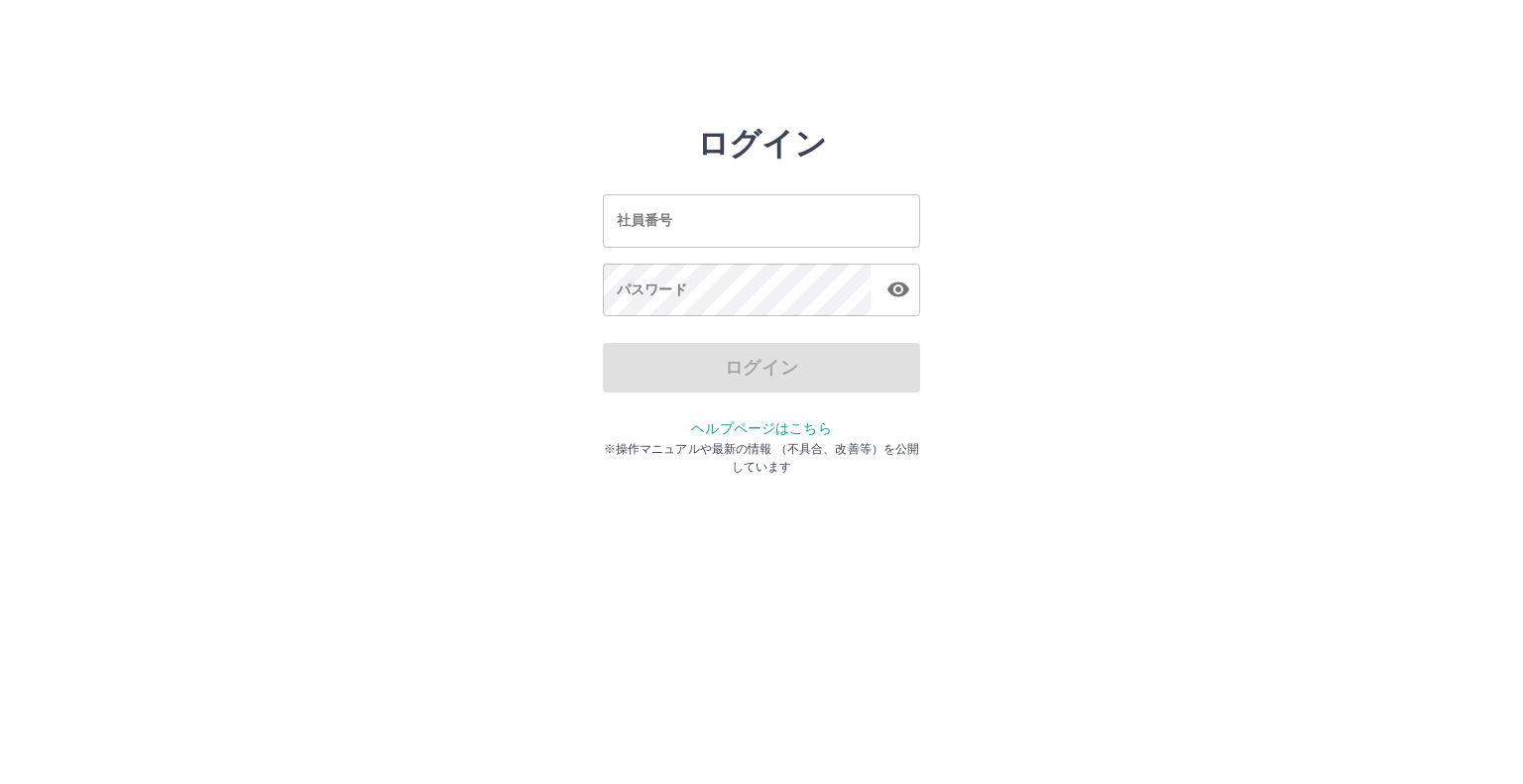 scroll, scrollTop: 0, scrollLeft: 0, axis: both 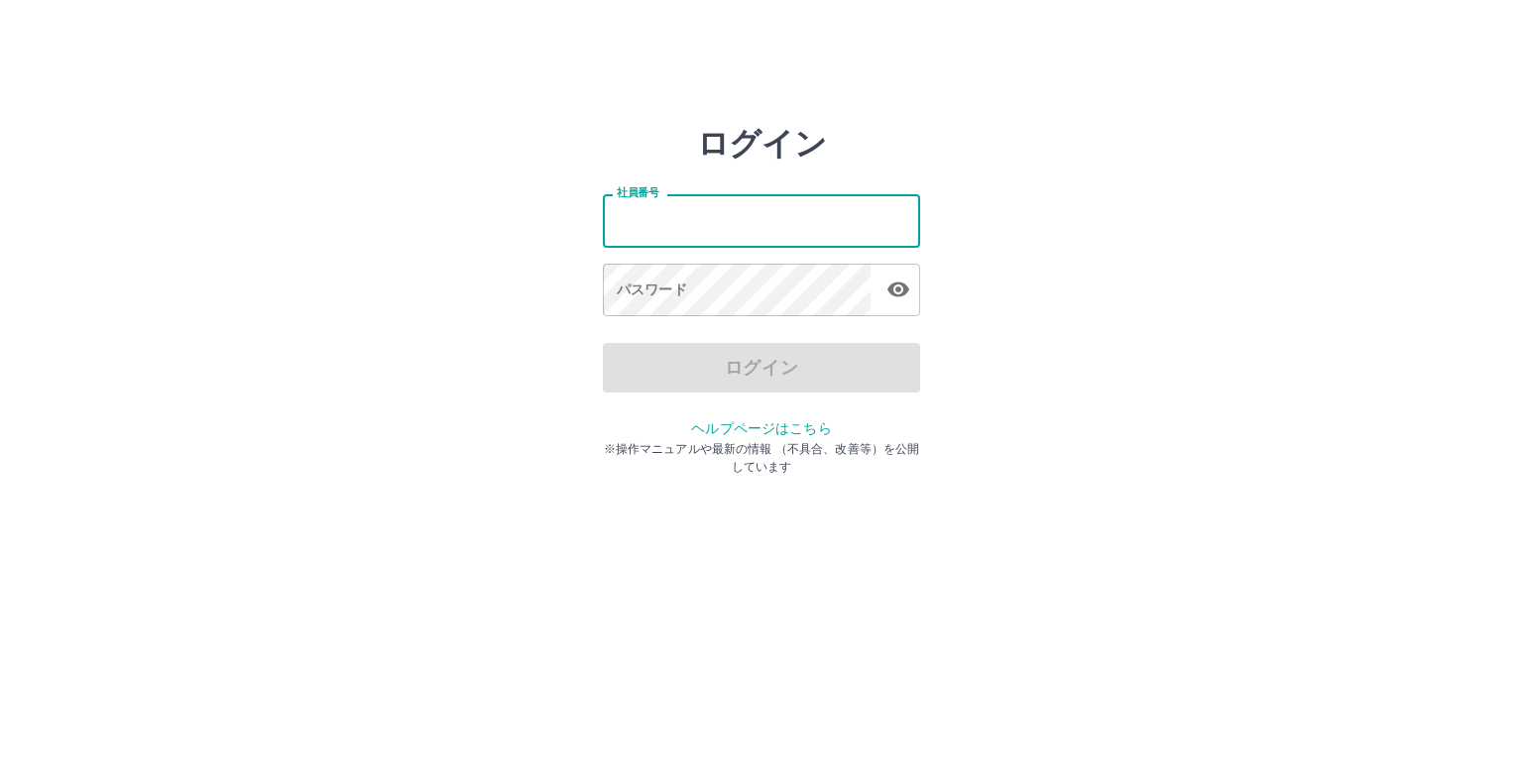 click on "社員番号" at bounding box center (762, 220) 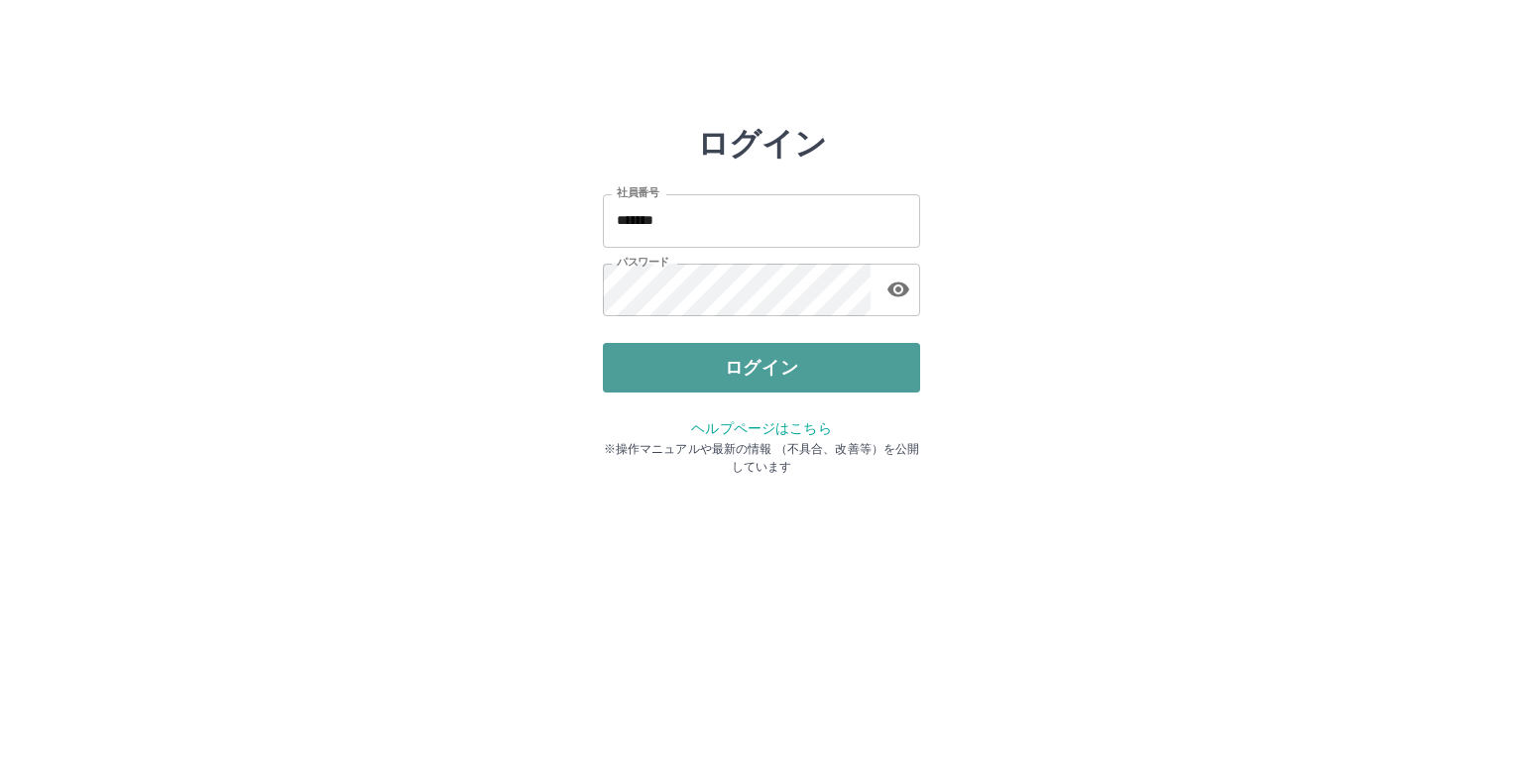 click on "ログイン" at bounding box center (762, 368) 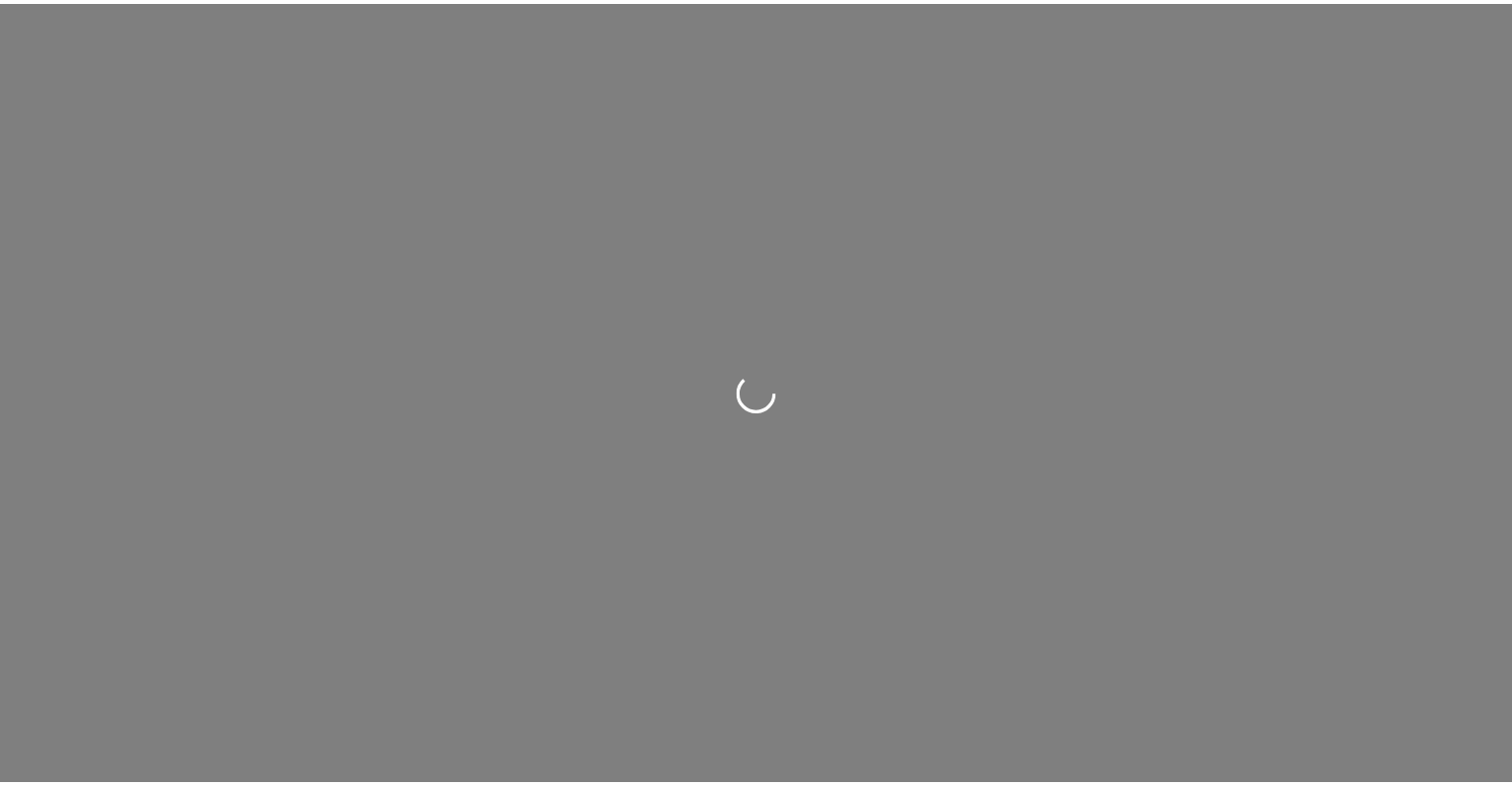 scroll, scrollTop: 0, scrollLeft: 0, axis: both 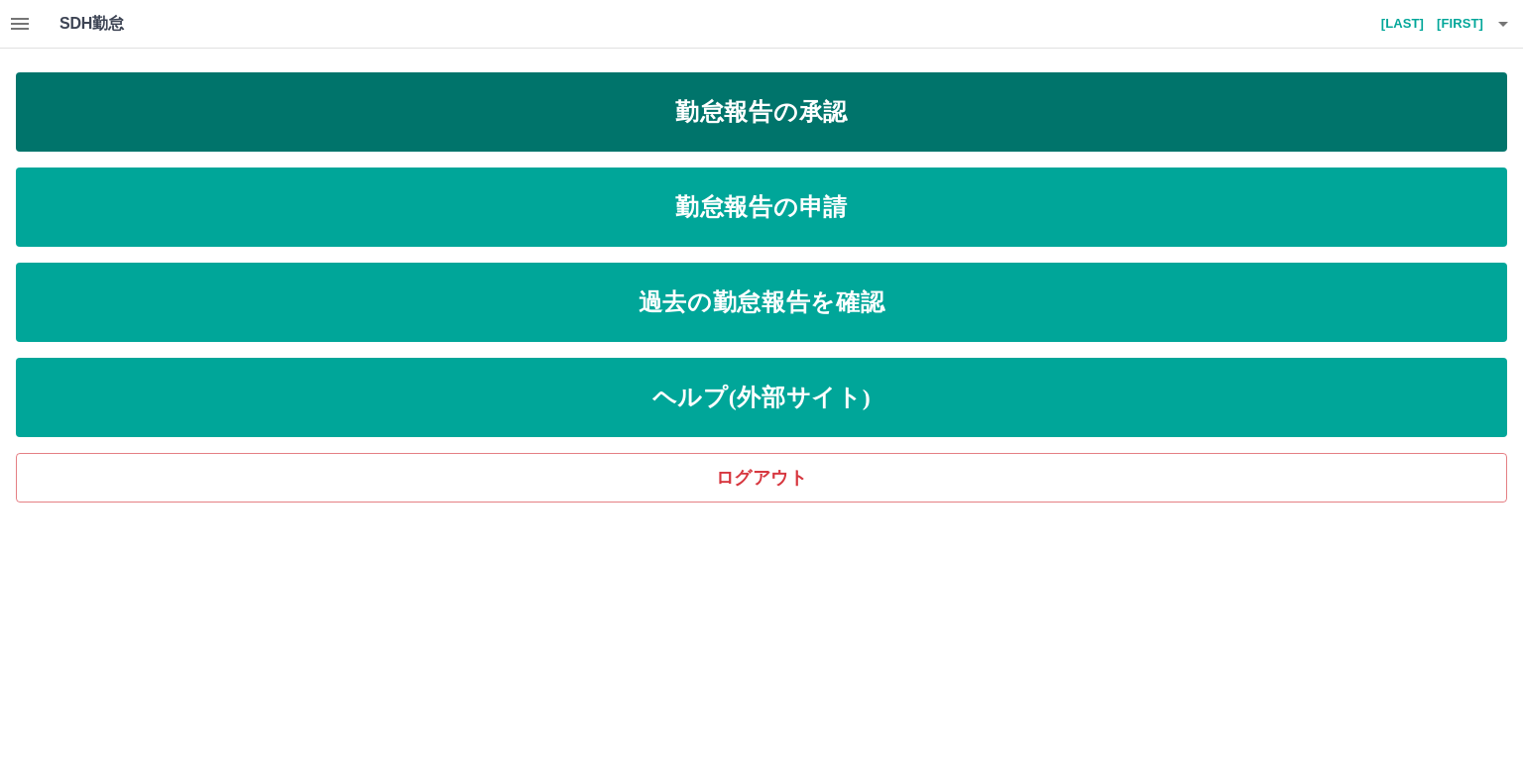 click on "勤怠報告の承認" at bounding box center [762, 112] 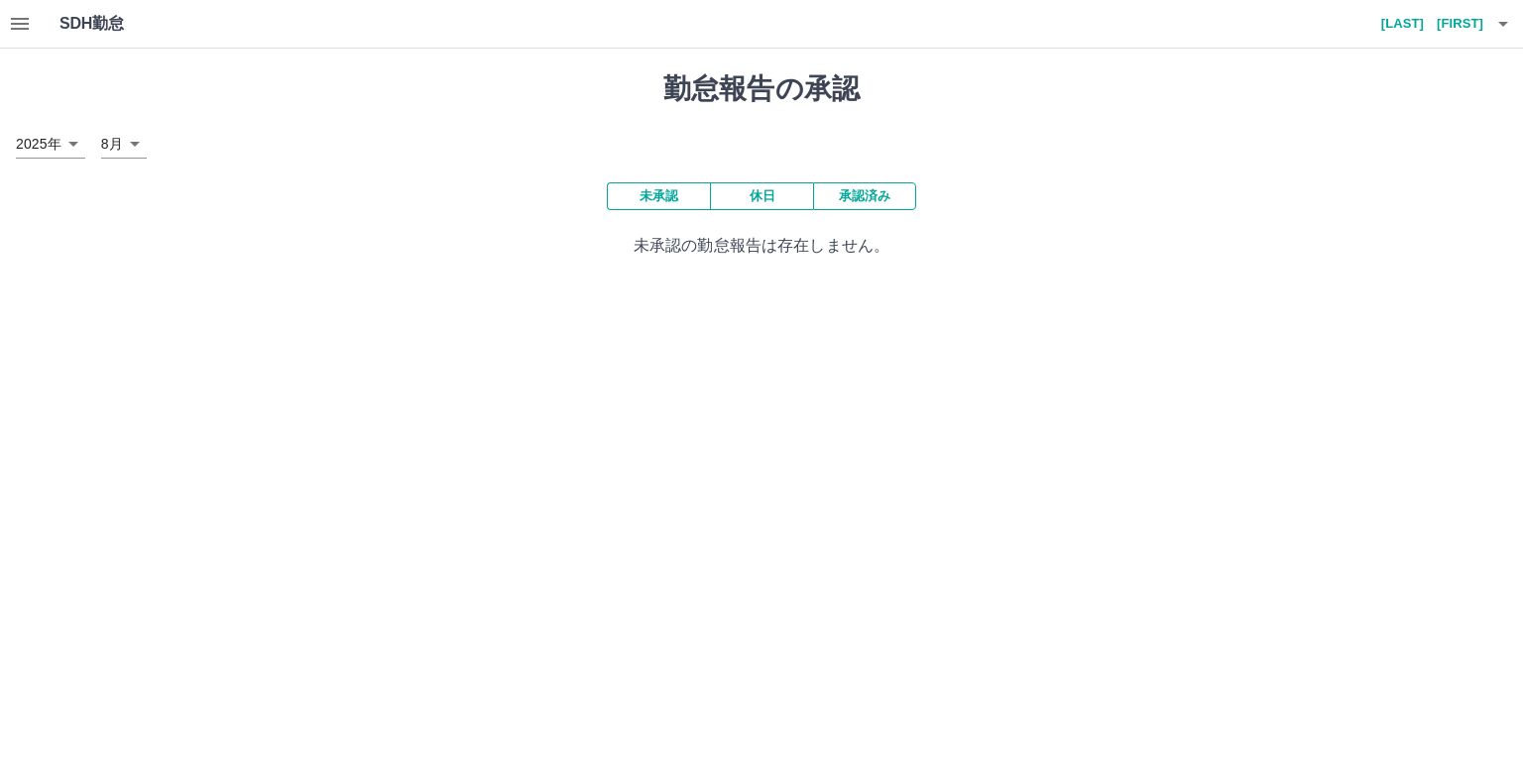 click on "承認済み" at bounding box center (865, 196) 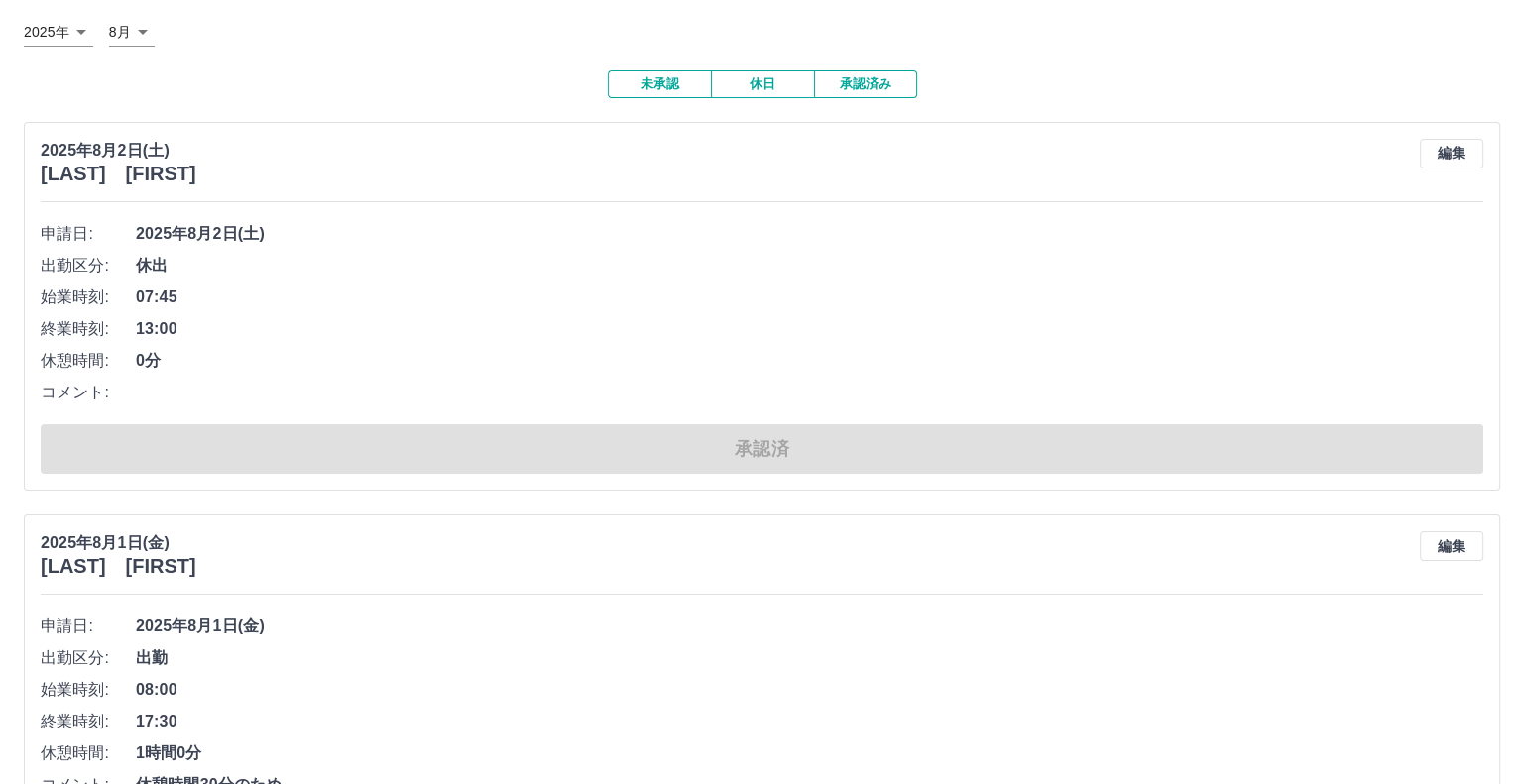 scroll, scrollTop: 0, scrollLeft: 0, axis: both 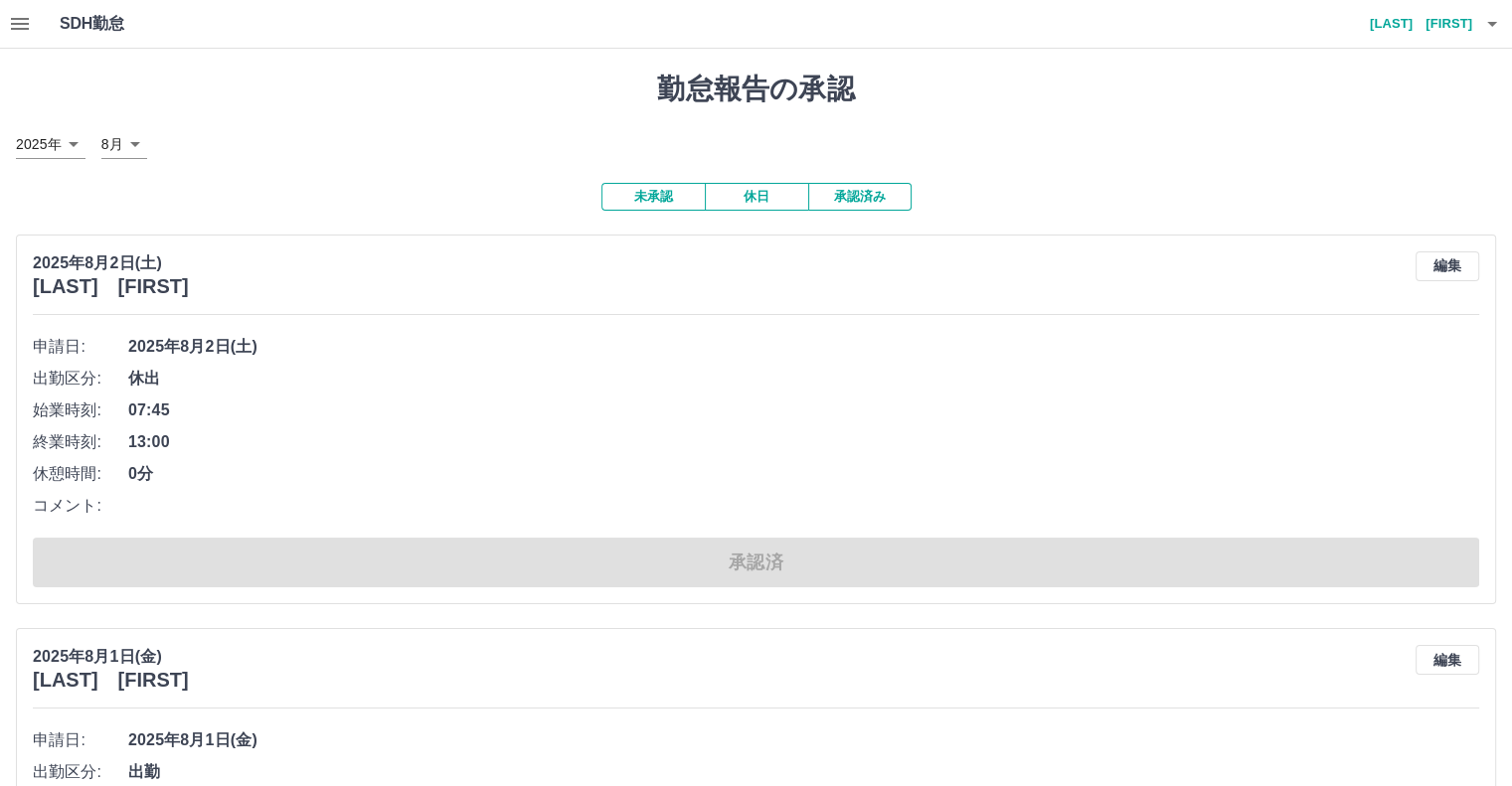 click on "鈴木　亮太" at bounding box center [1413, 24] 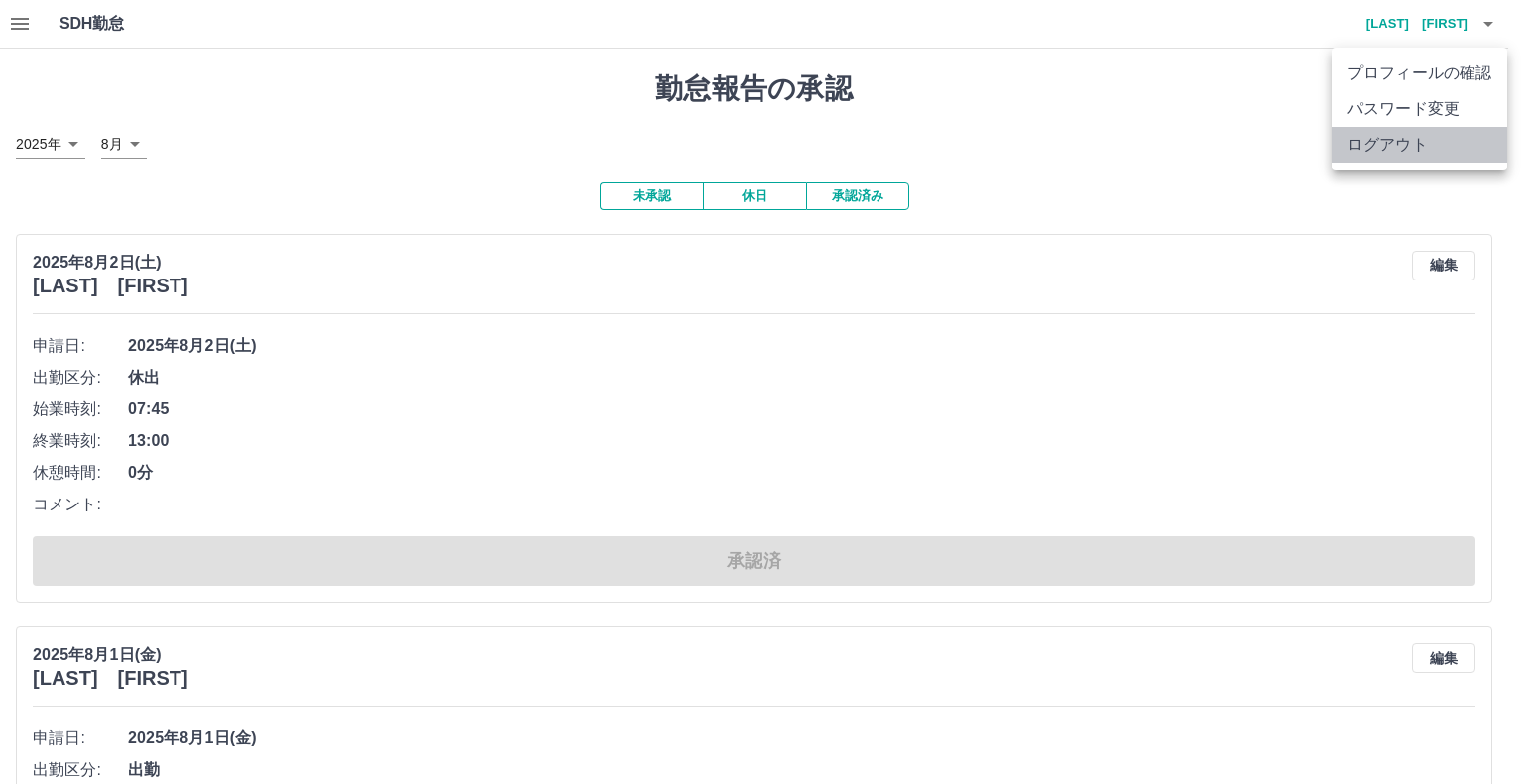 click on "ログアウト" at bounding box center [1419, 145] 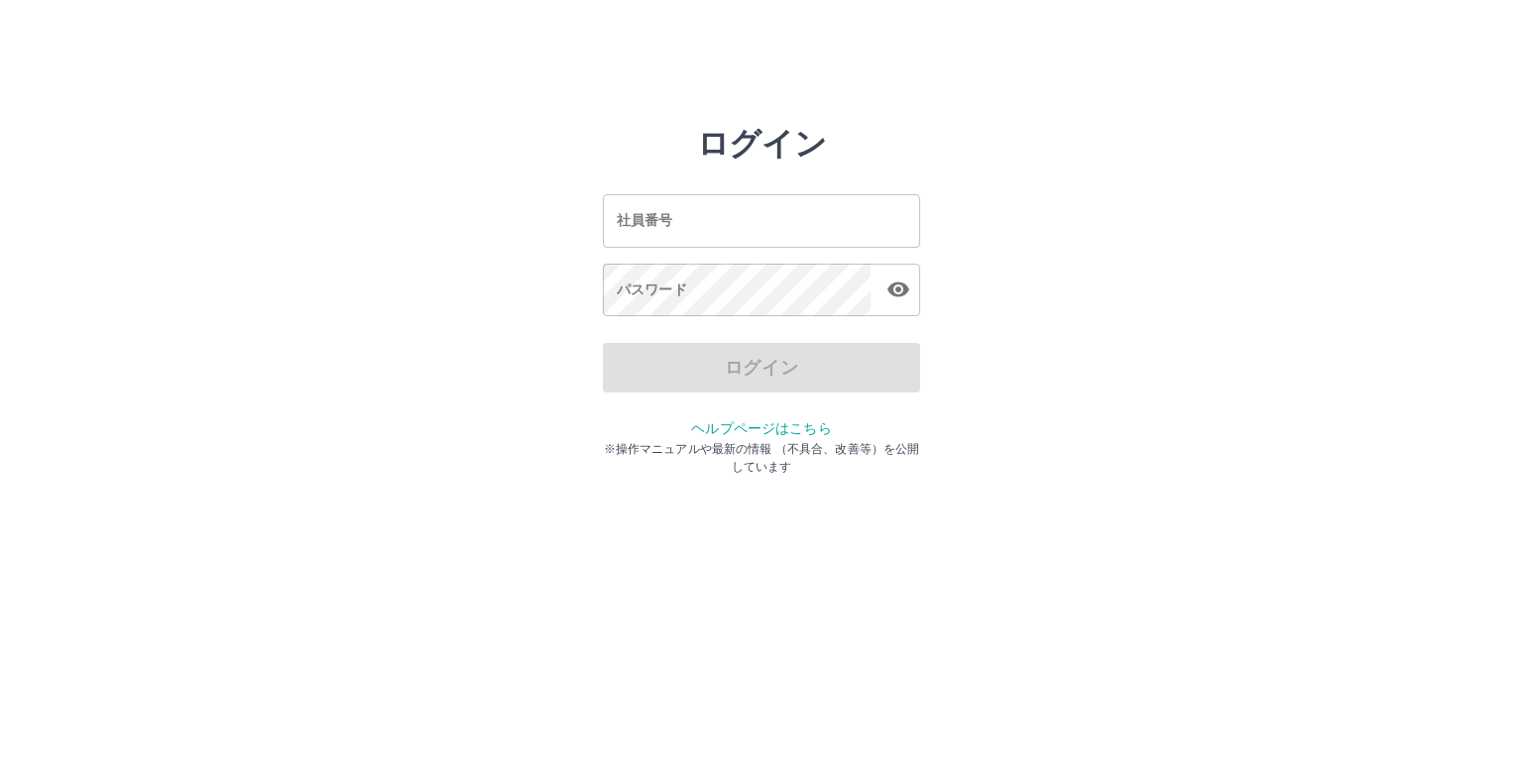 scroll, scrollTop: 0, scrollLeft: 0, axis: both 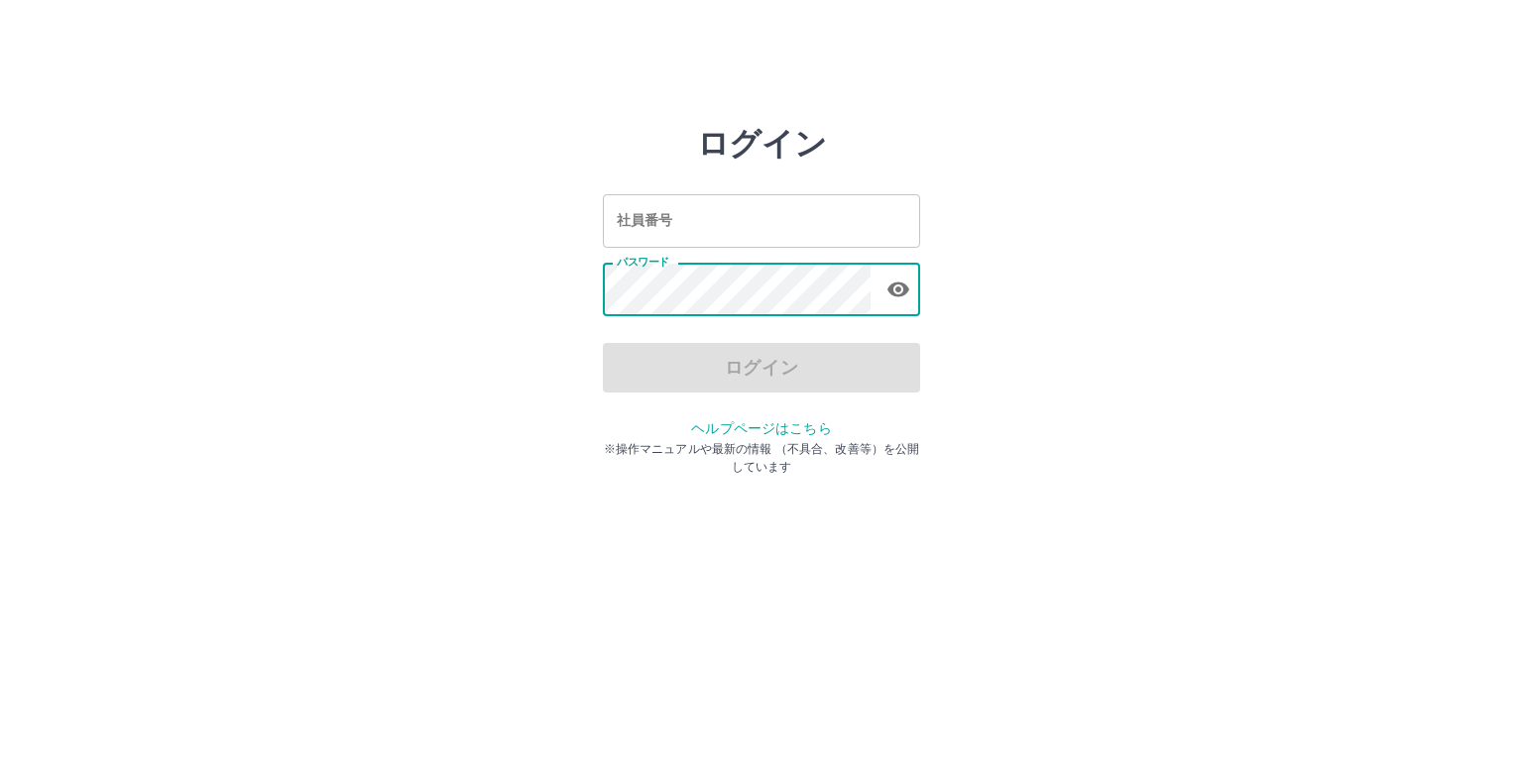 click on "社員番号" at bounding box center (762, 220) 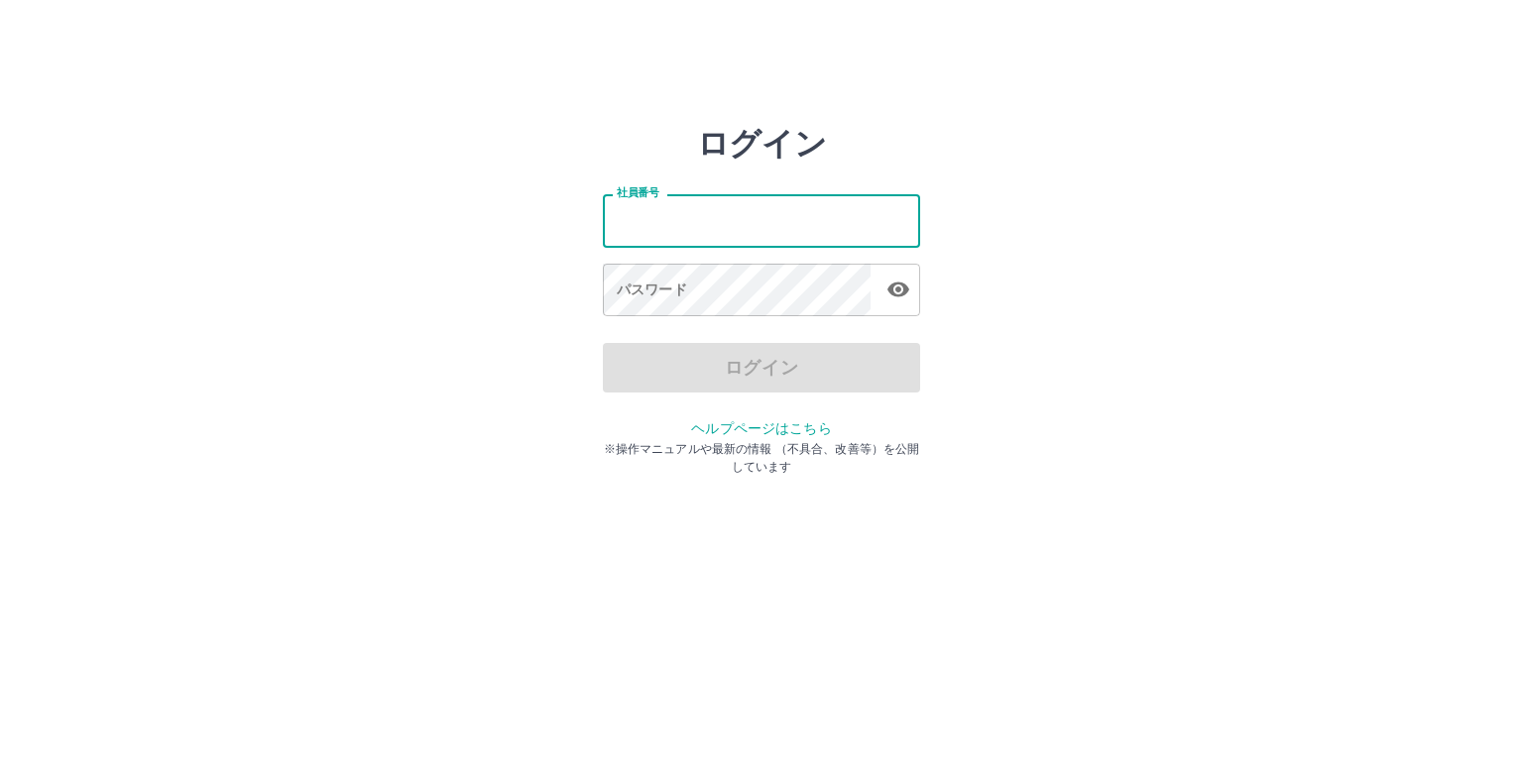 type on "*******" 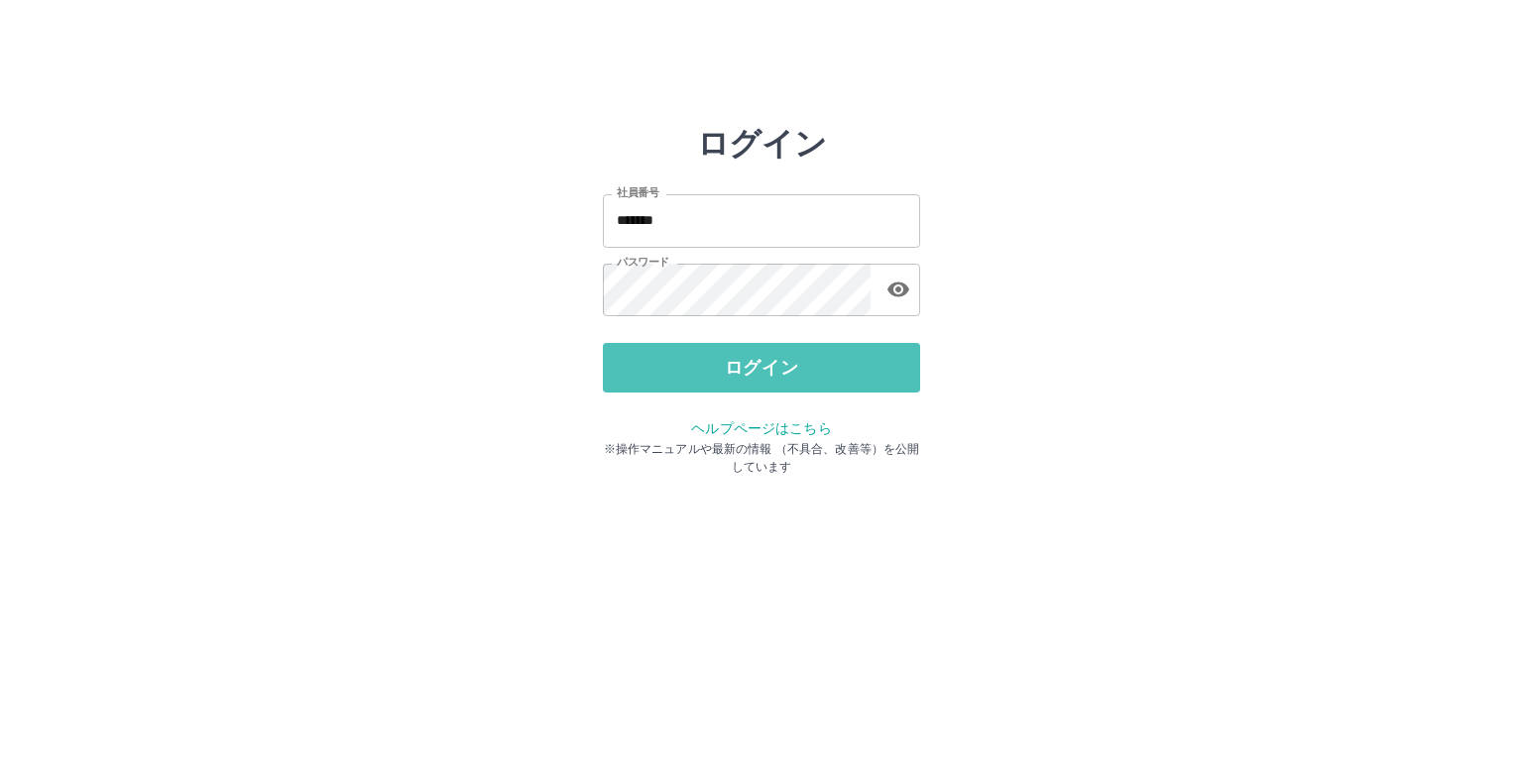 click on "ログイン" at bounding box center [762, 368] 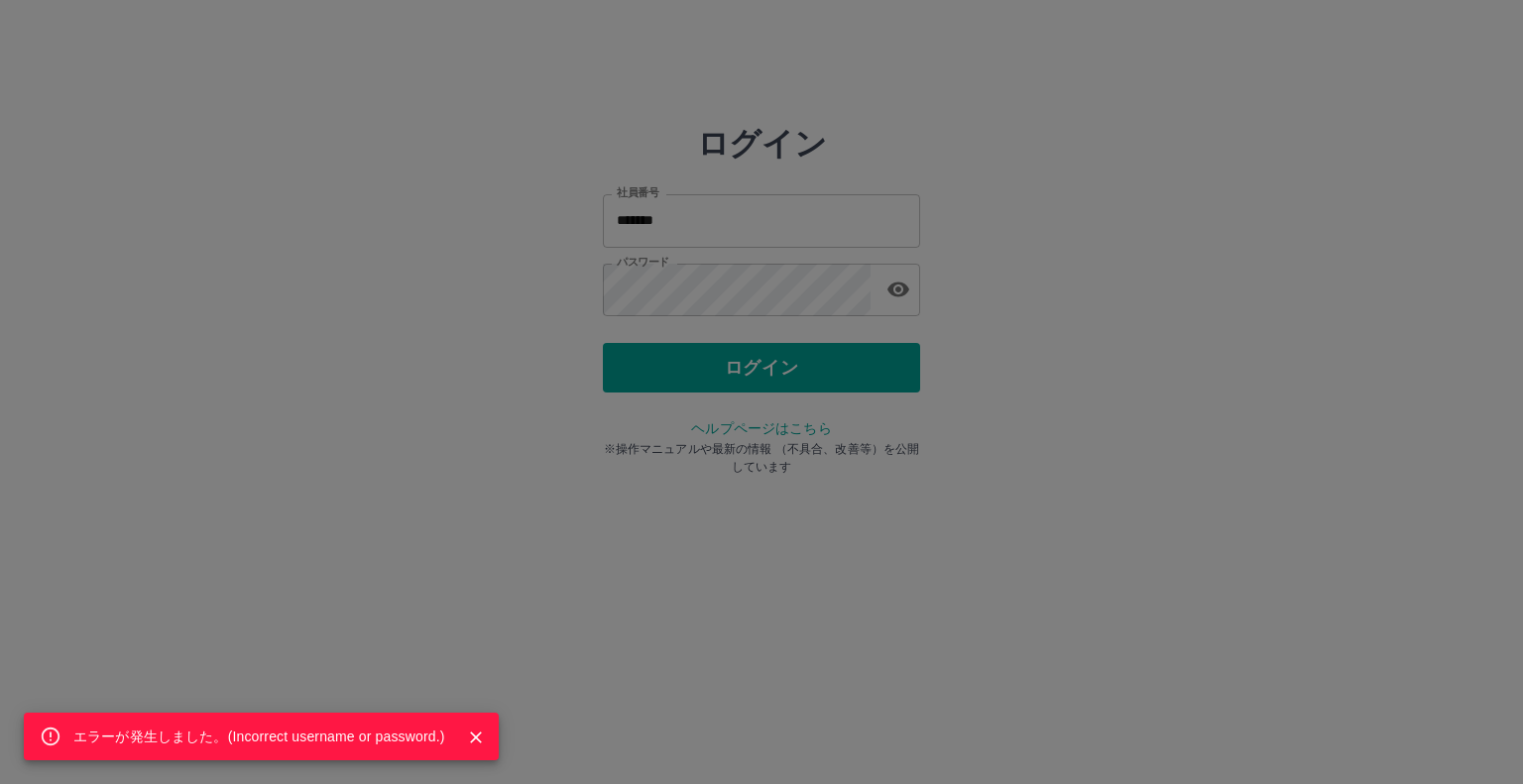 click on "エラーが発生しました。( Incorrect username or password. )" at bounding box center (762, 392) 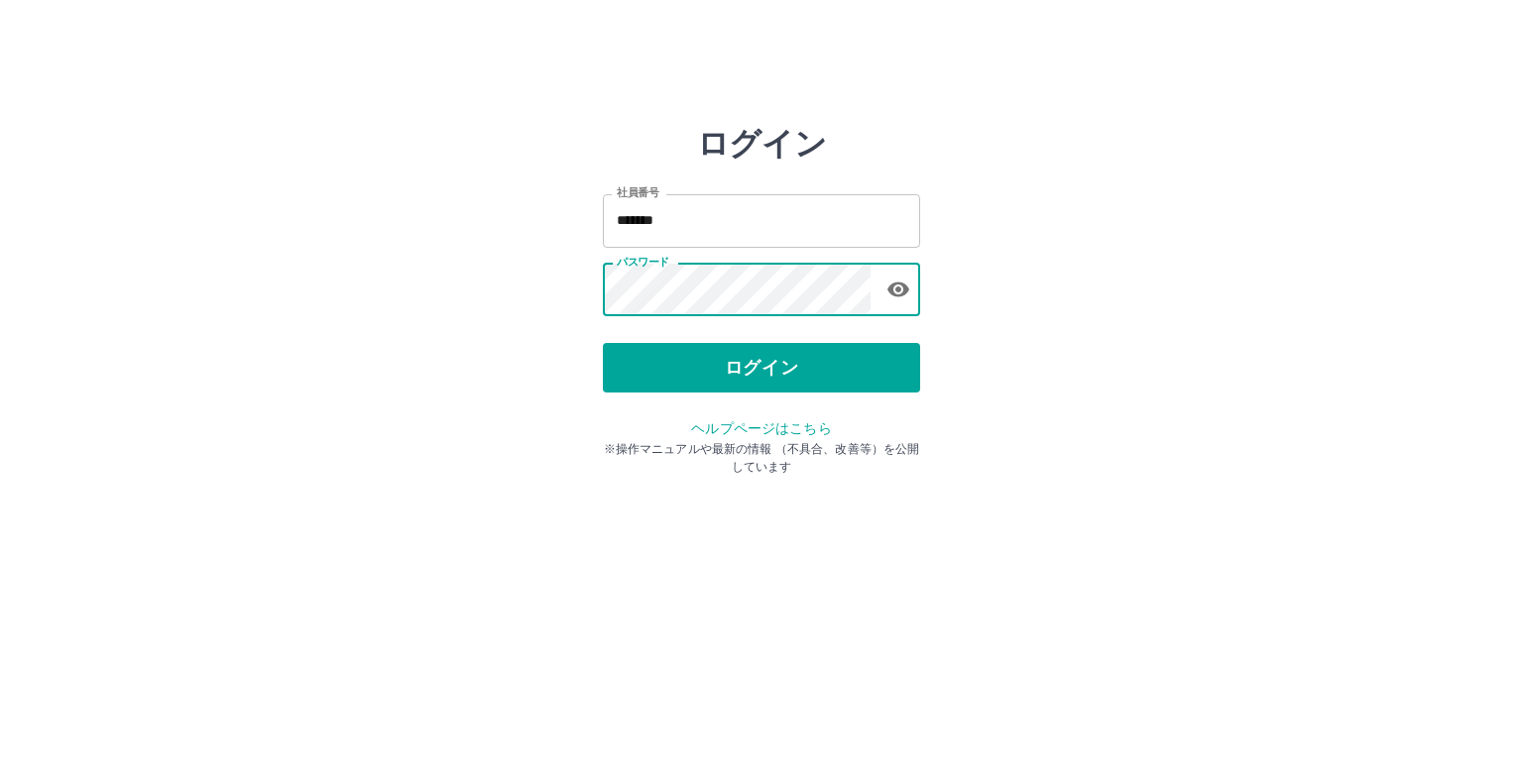 click on "ログイン" at bounding box center (762, 368) 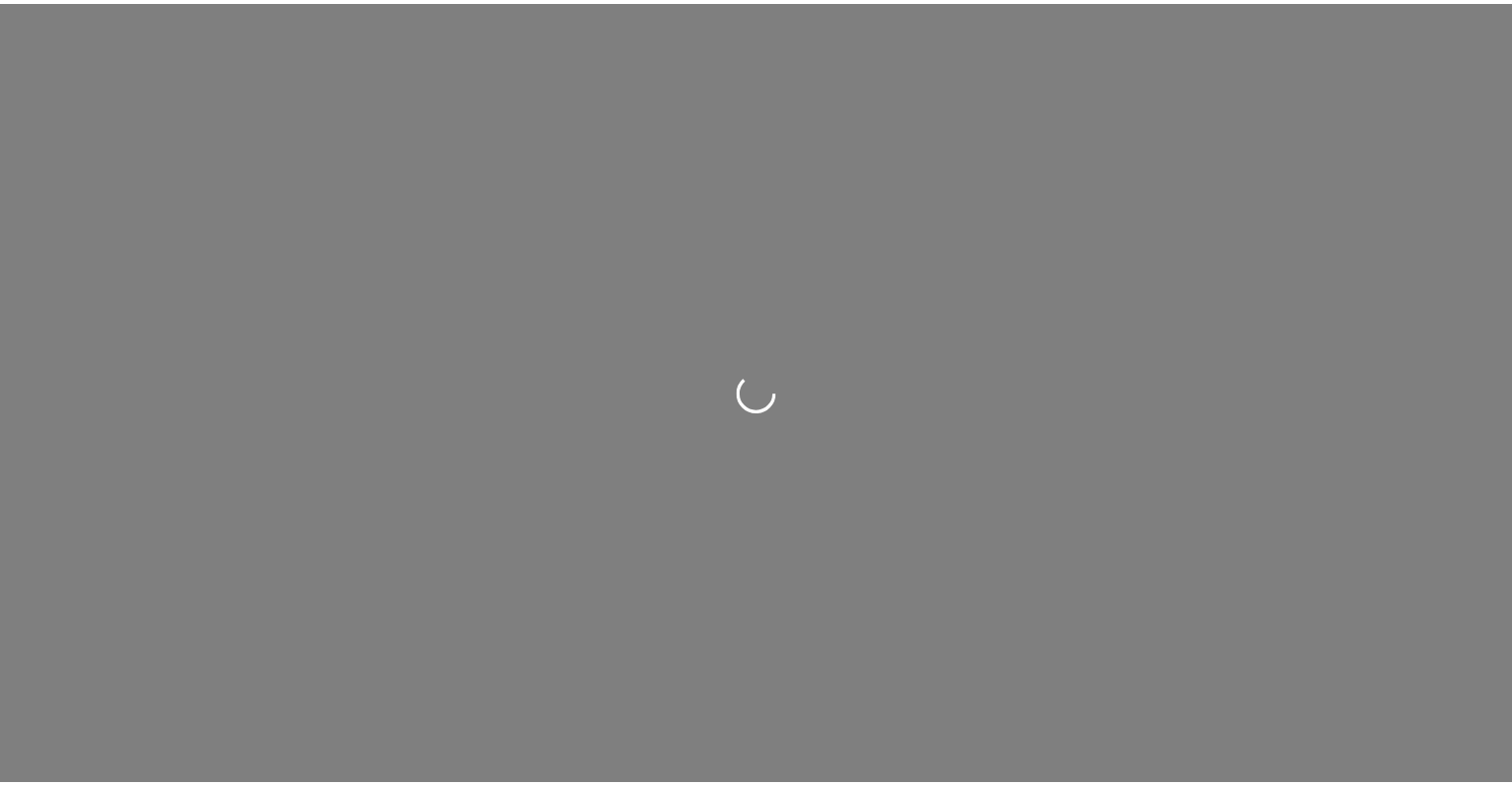 scroll, scrollTop: 0, scrollLeft: 0, axis: both 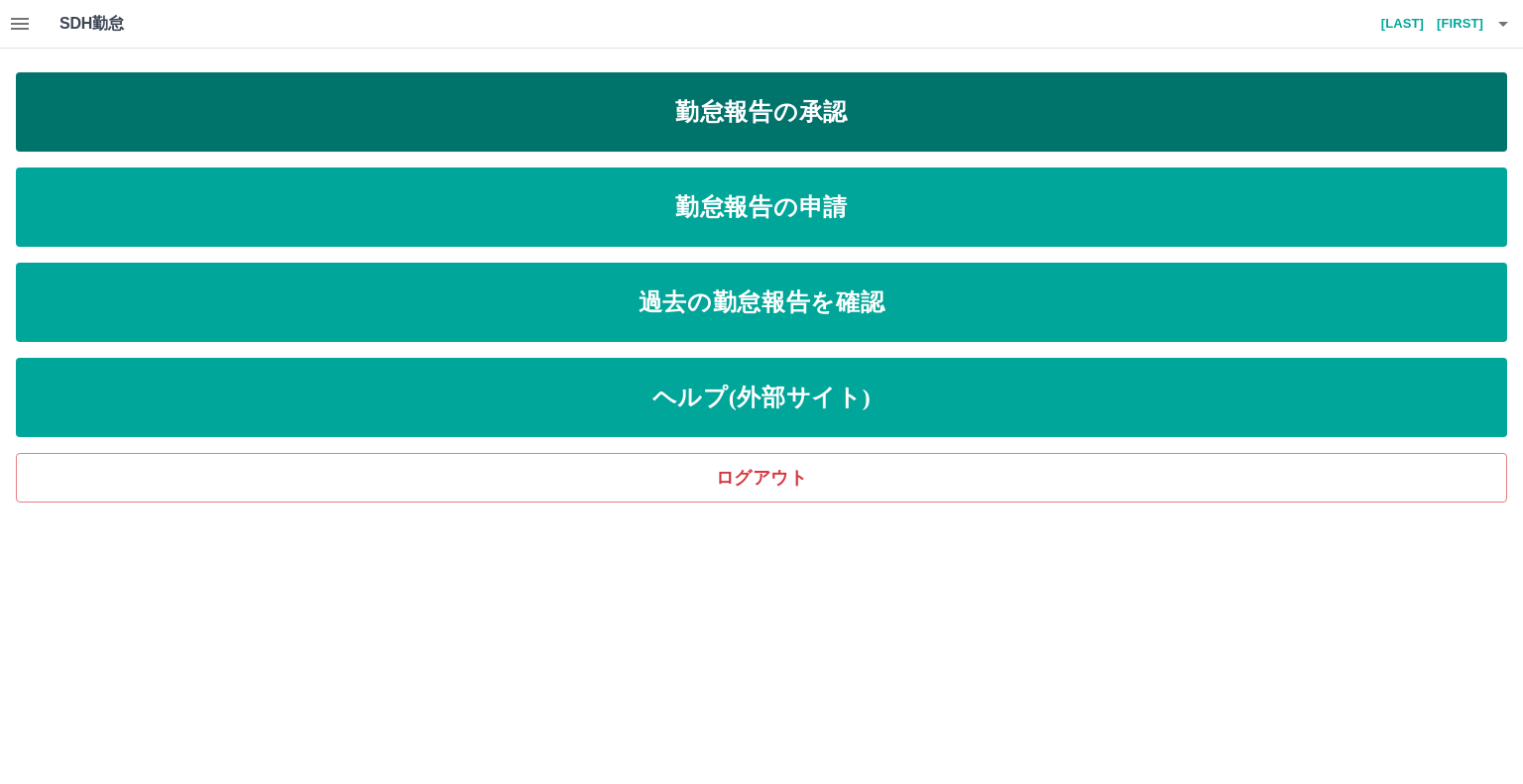 click on "勤怠報告の承認" at bounding box center (762, 112) 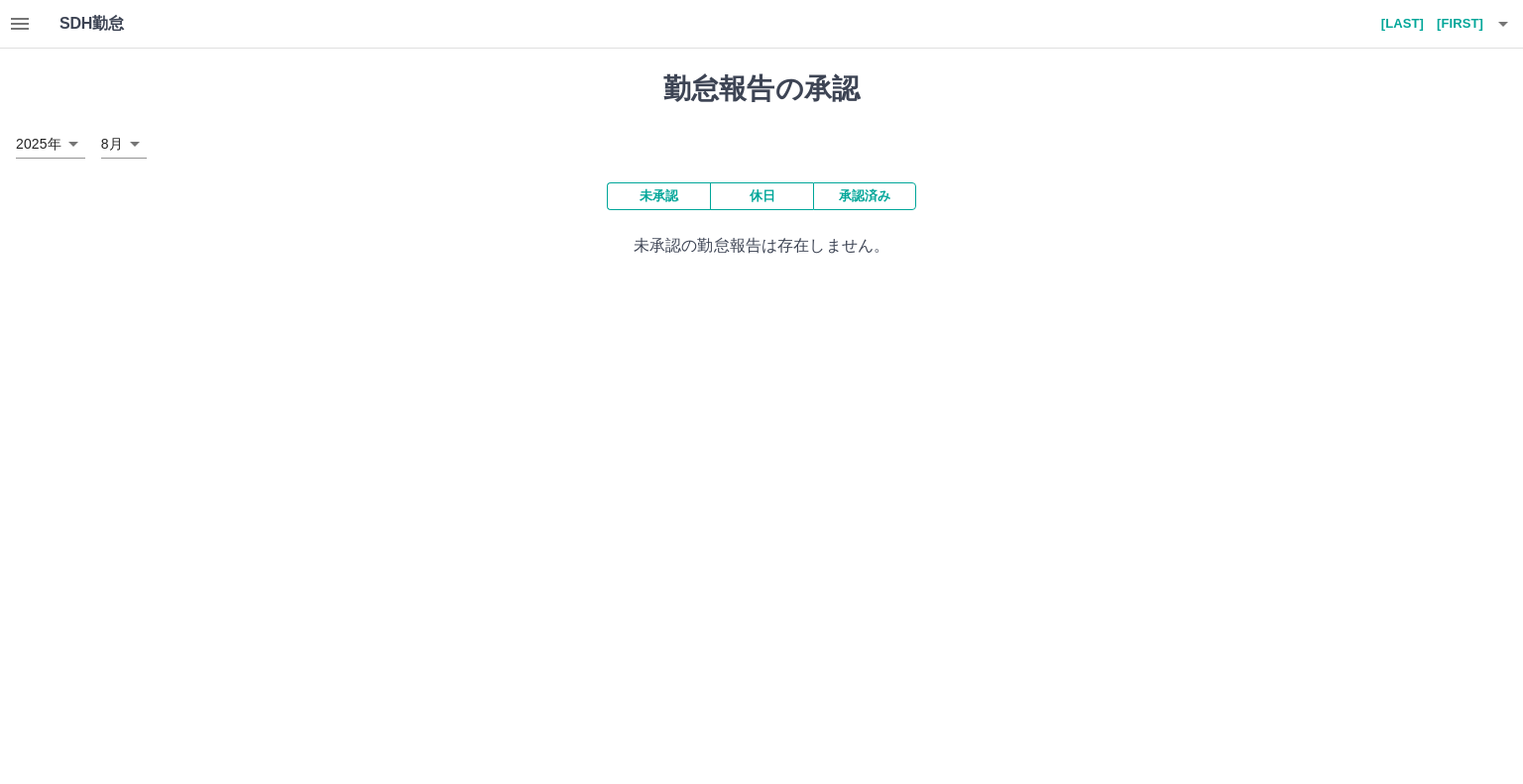 click on "承認済み" at bounding box center (865, 196) 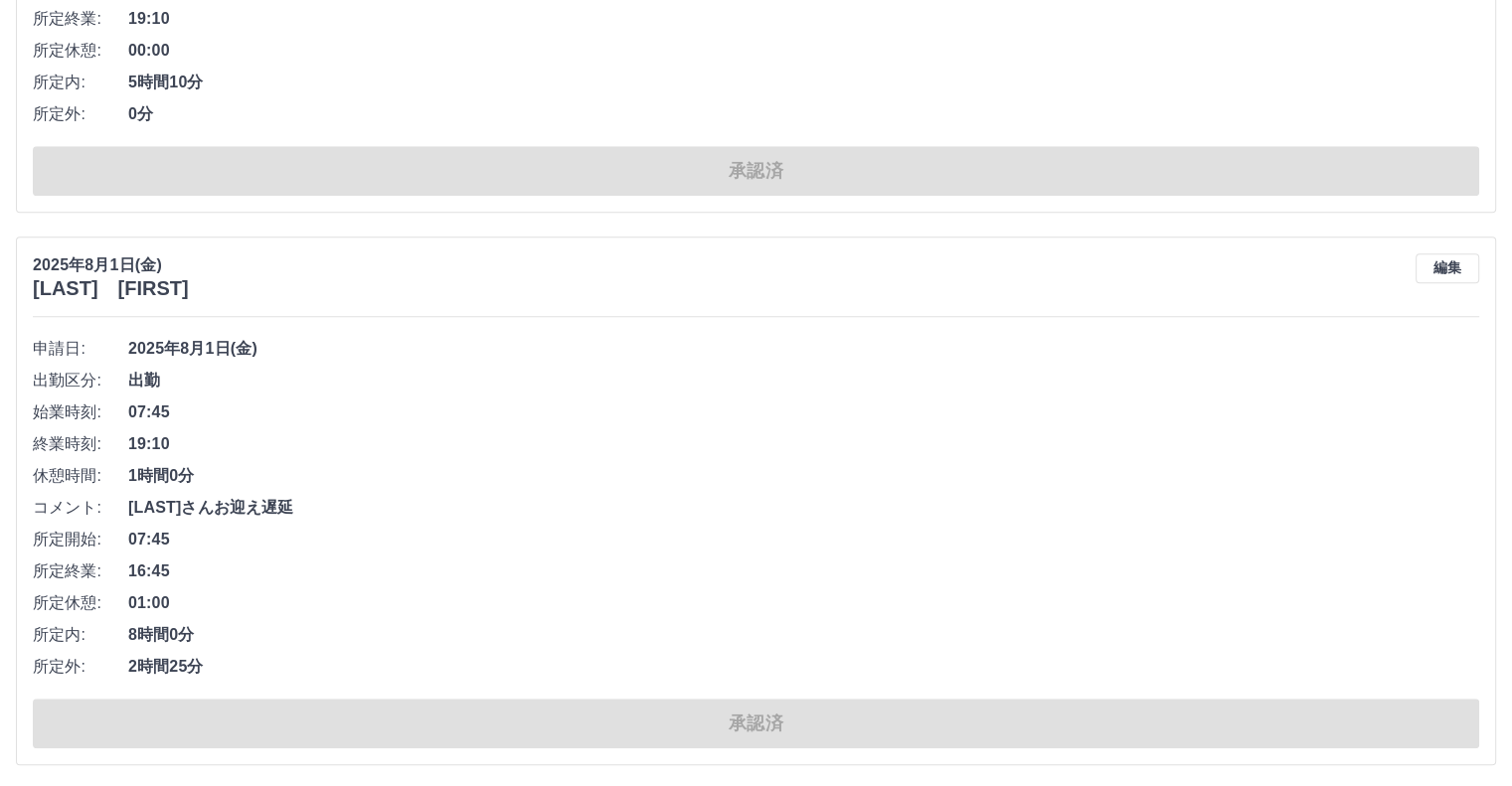 scroll, scrollTop: 1498, scrollLeft: 0, axis: vertical 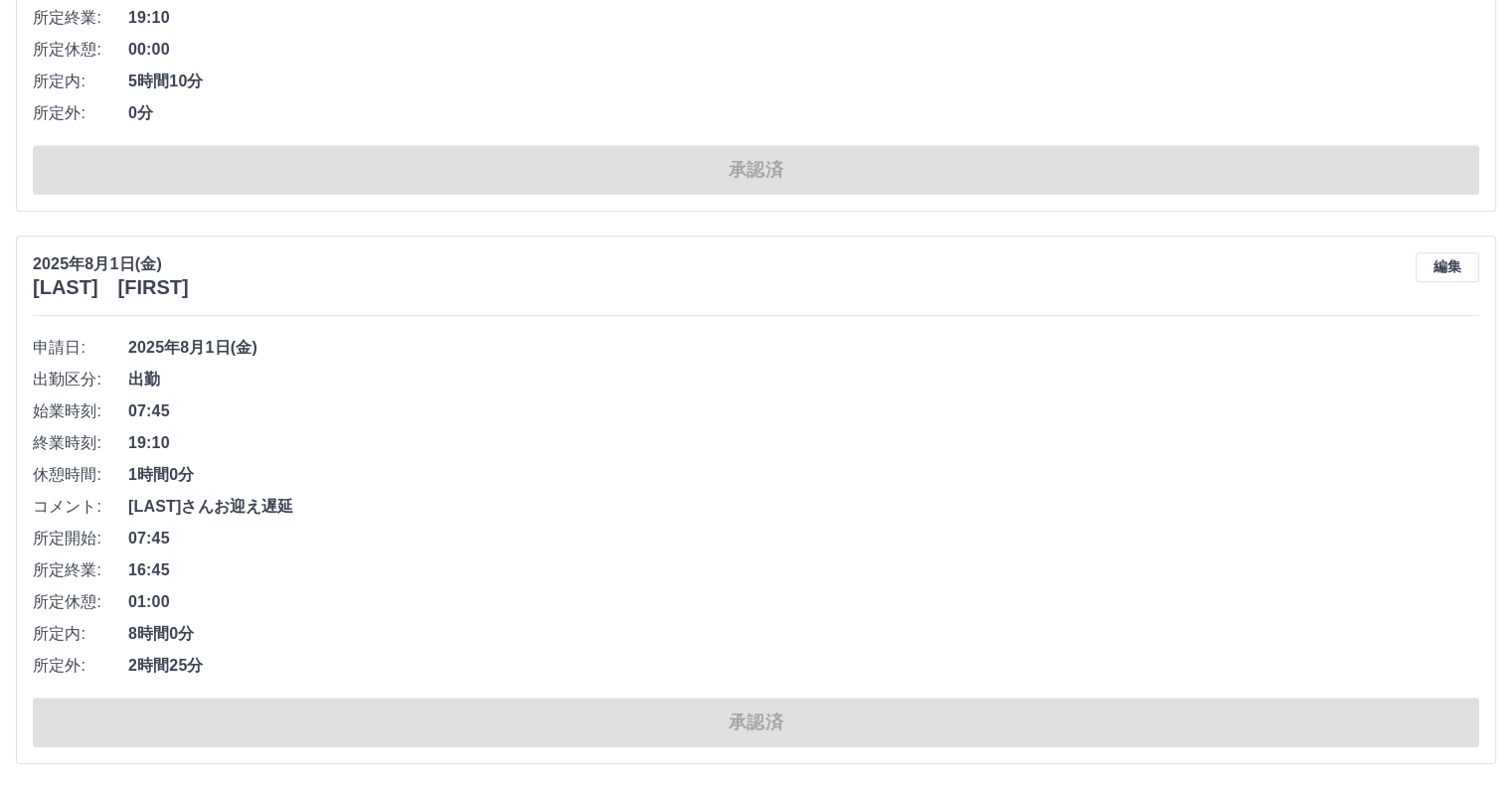 click on "承認済" at bounding box center [756, 722] 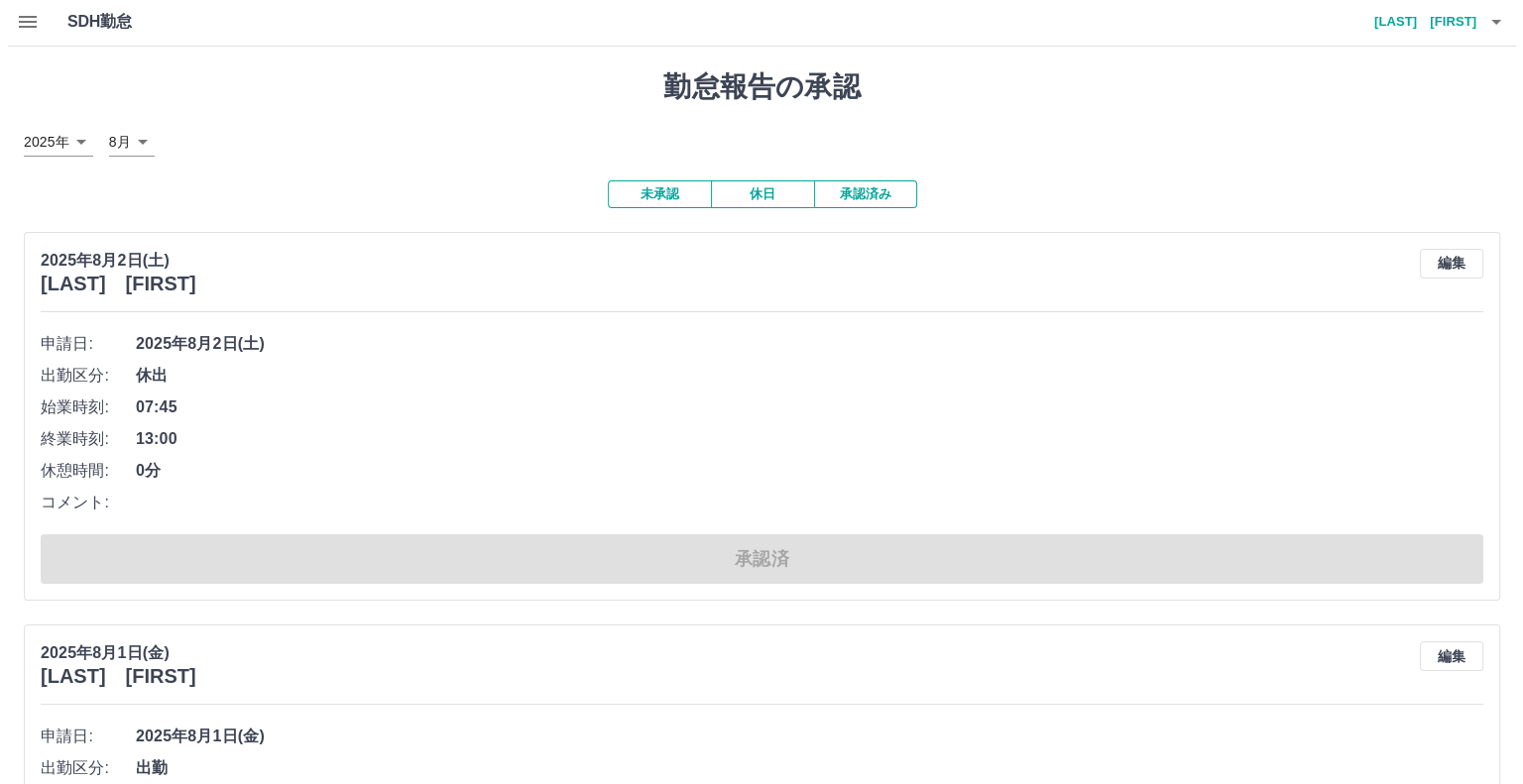 scroll, scrollTop: 0, scrollLeft: 0, axis: both 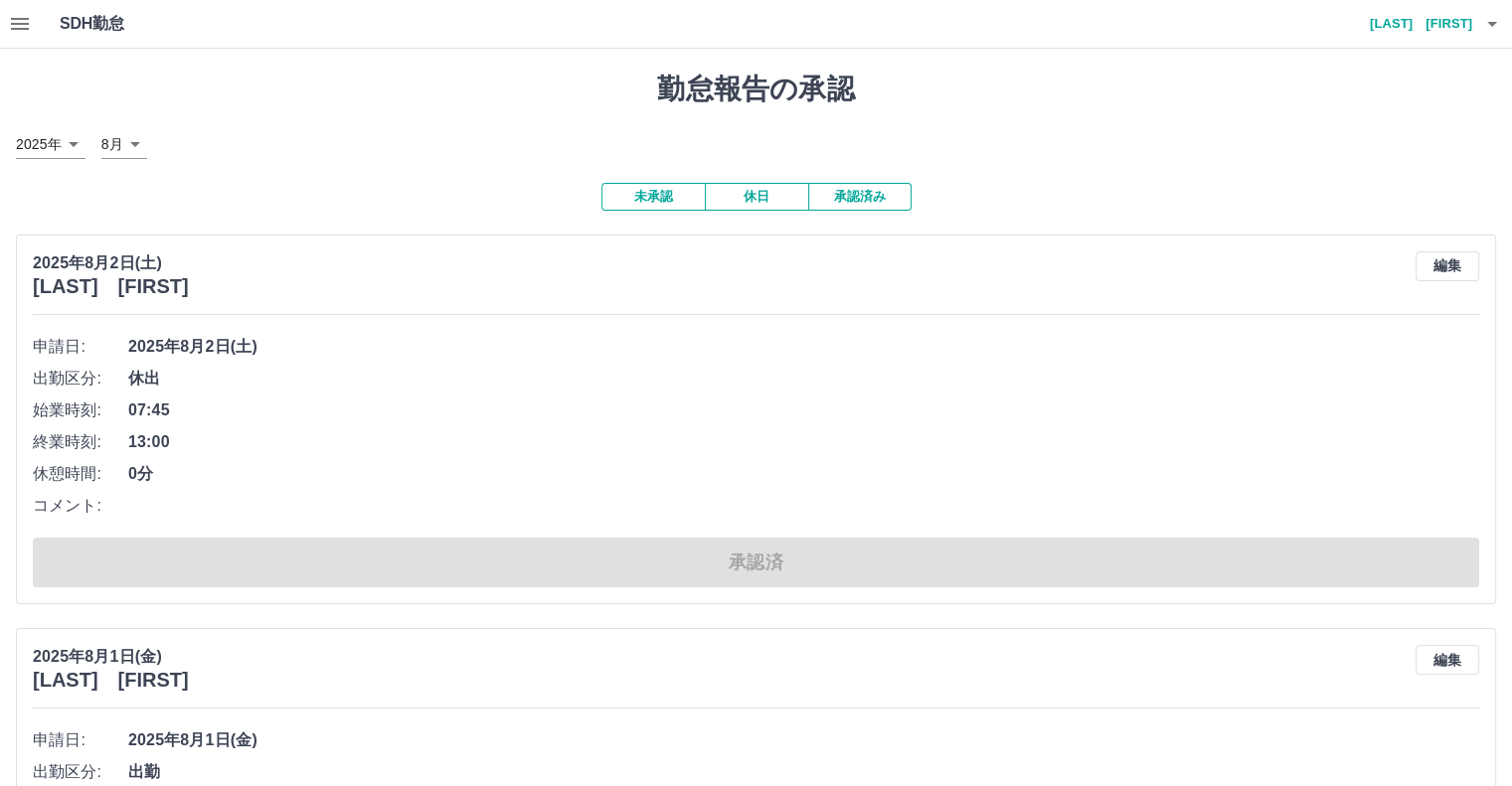 click 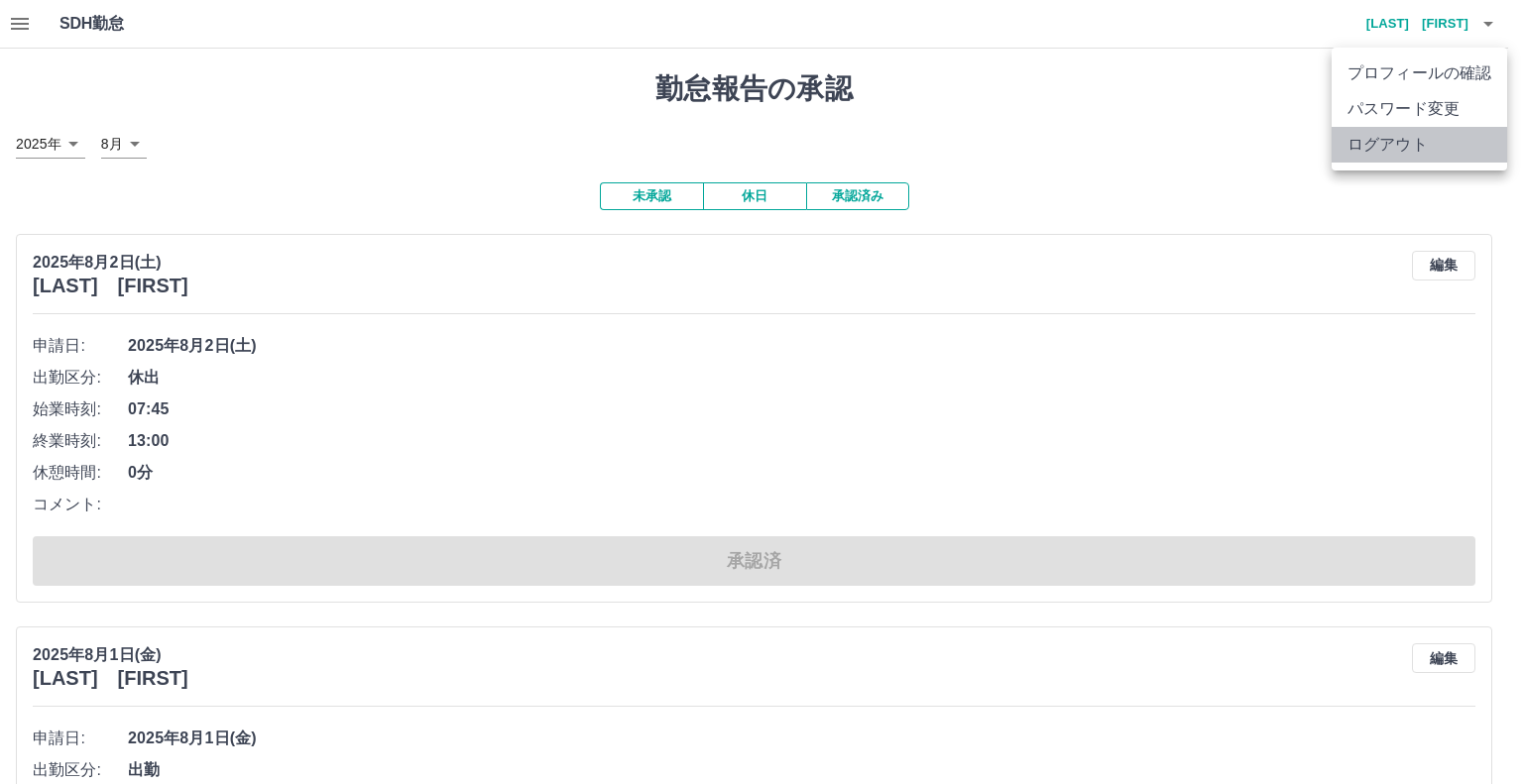 click on "ログアウト" at bounding box center (1419, 145) 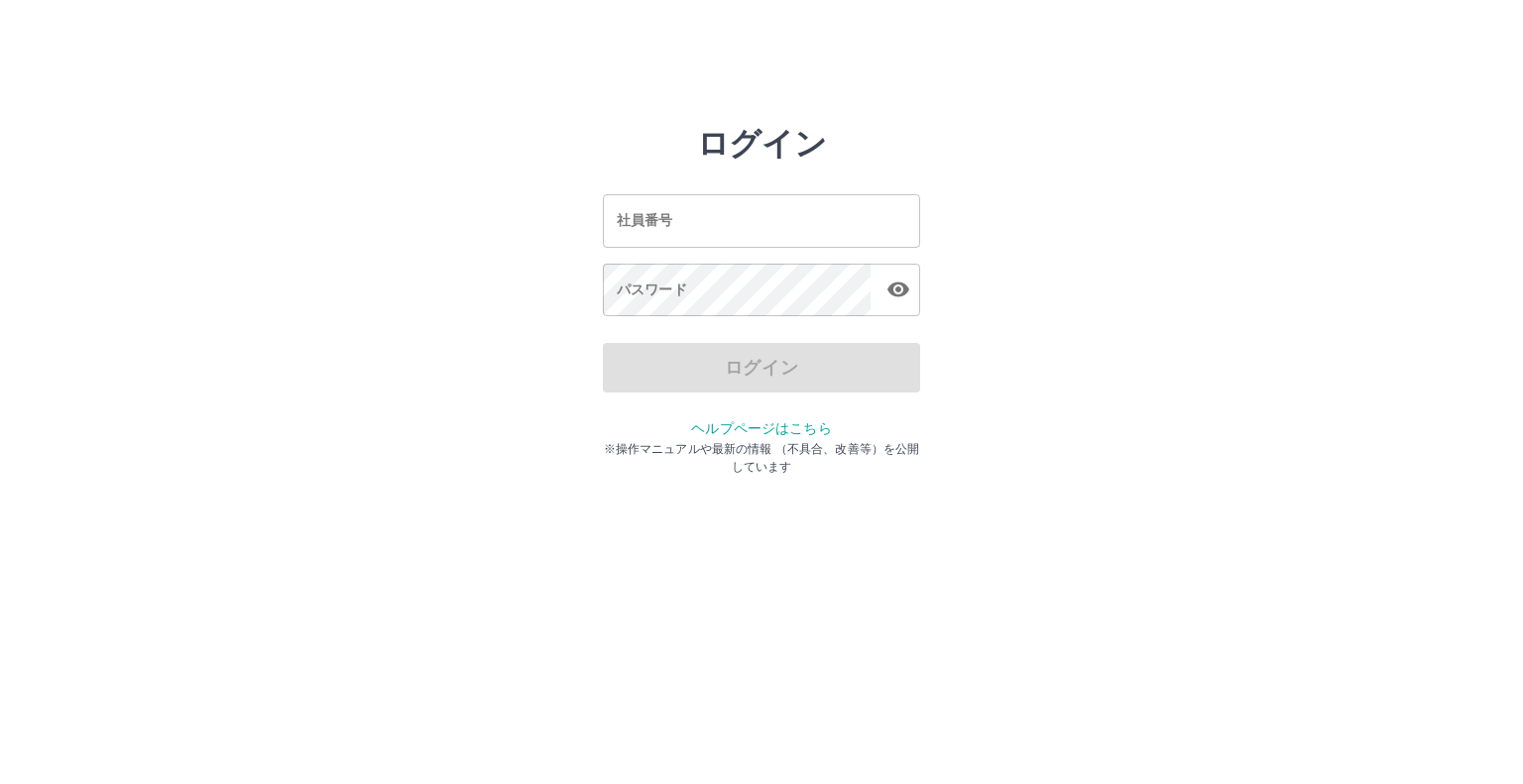 scroll, scrollTop: 0, scrollLeft: 0, axis: both 